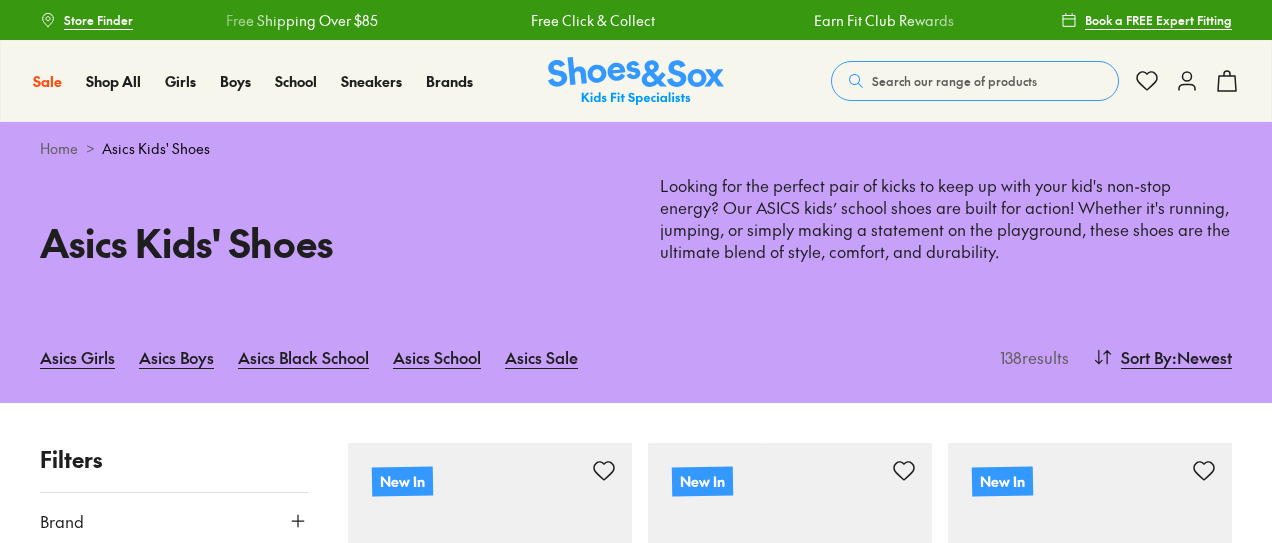 scroll, scrollTop: 246, scrollLeft: 0, axis: vertical 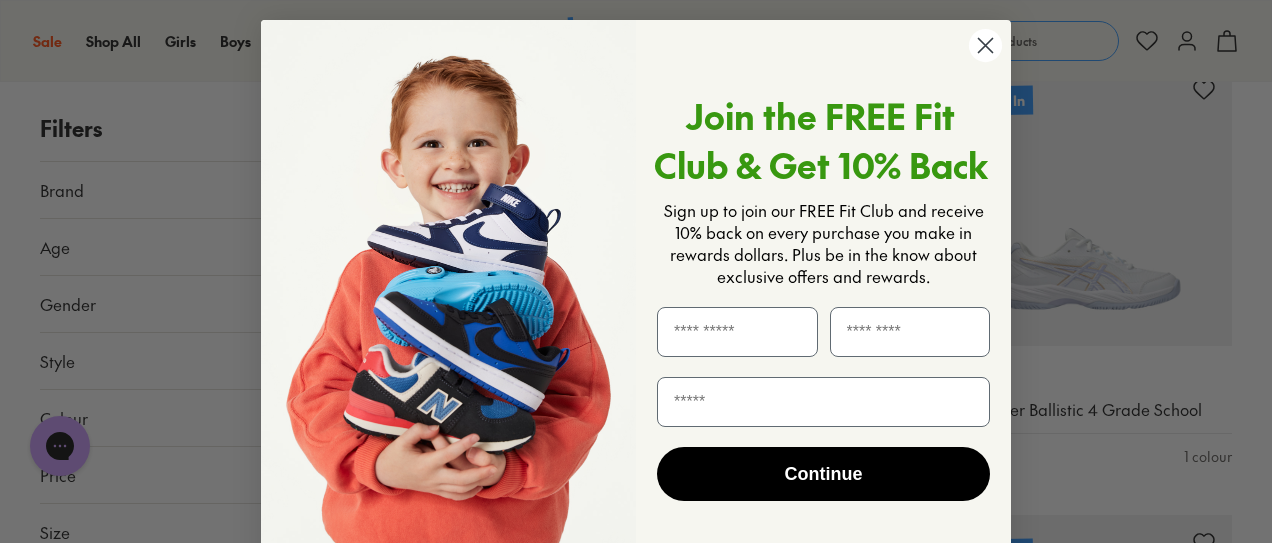 click 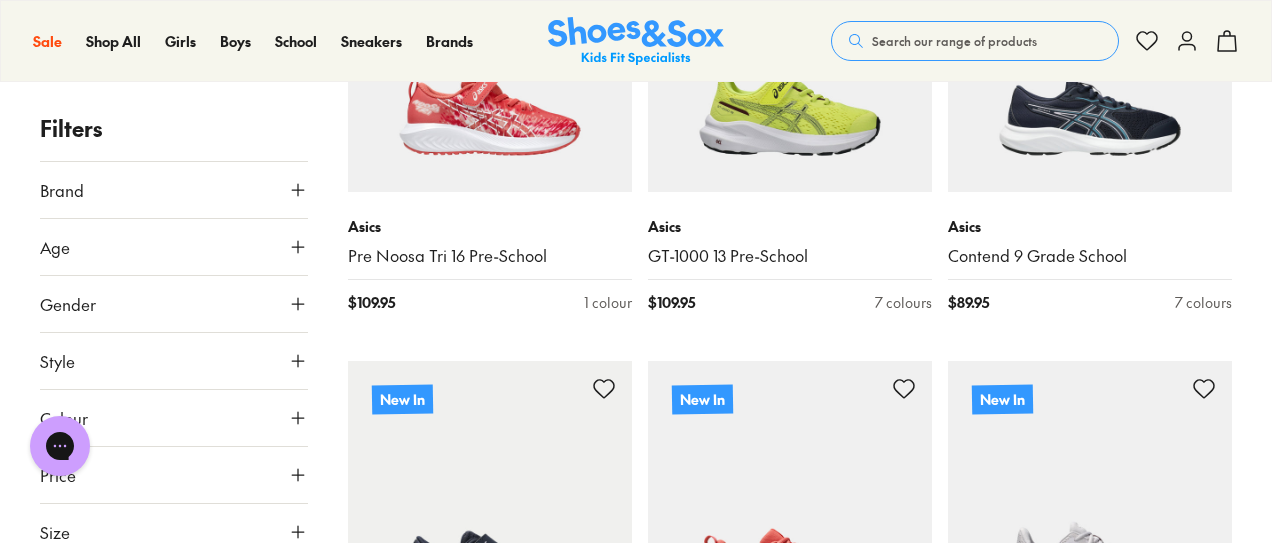 scroll, scrollTop: 4171, scrollLeft: 0, axis: vertical 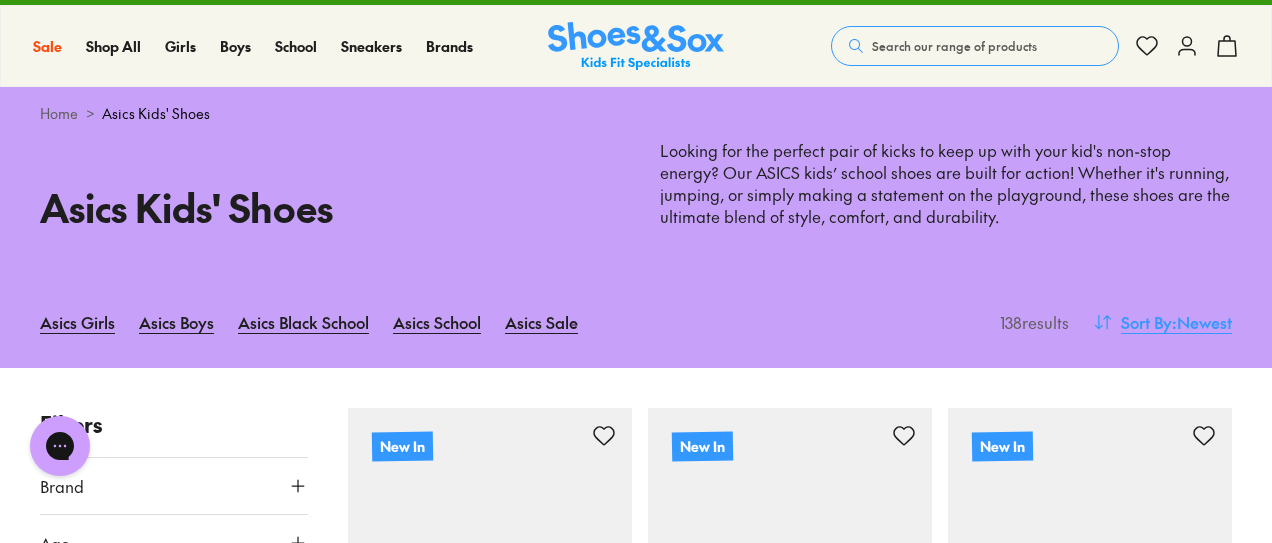 click on "Sort By" at bounding box center [1146, 322] 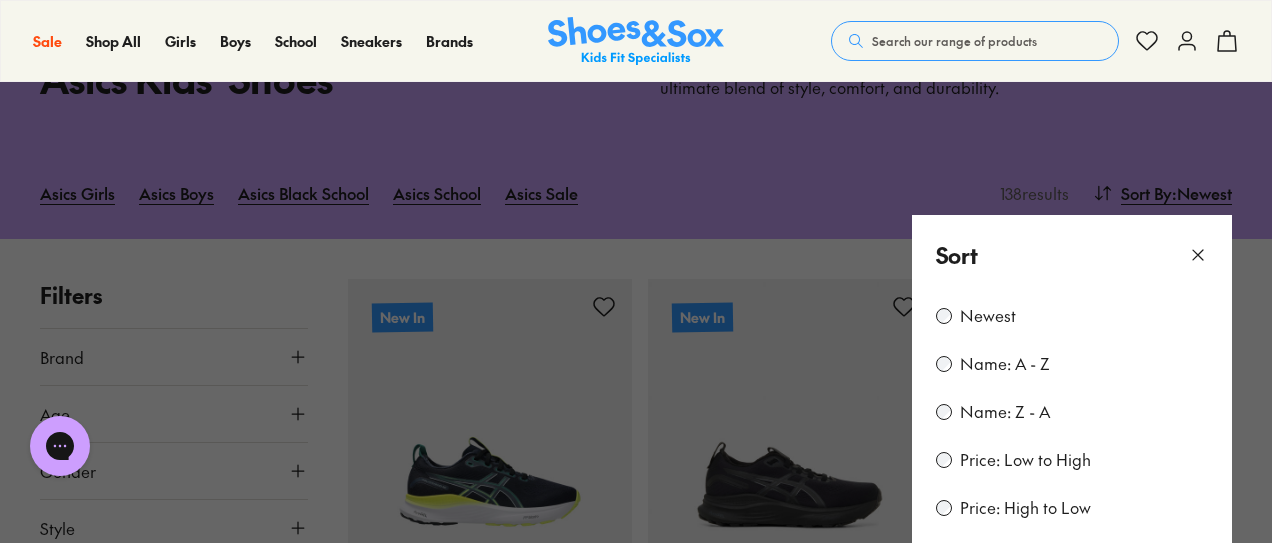 scroll, scrollTop: 165, scrollLeft: 0, axis: vertical 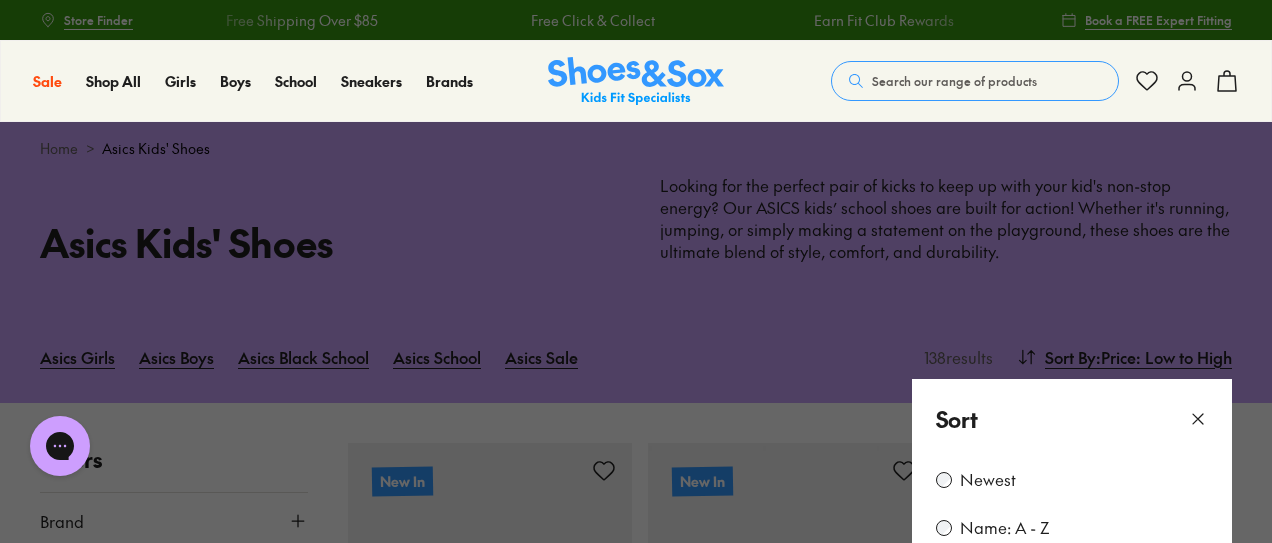 click 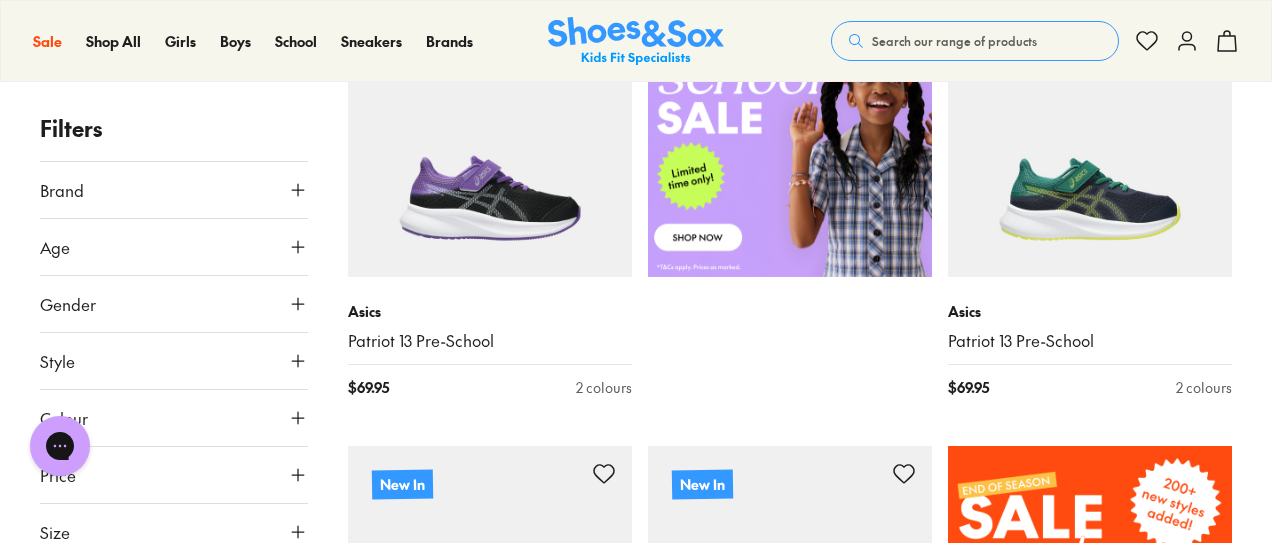 scroll, scrollTop: 929, scrollLeft: 0, axis: vertical 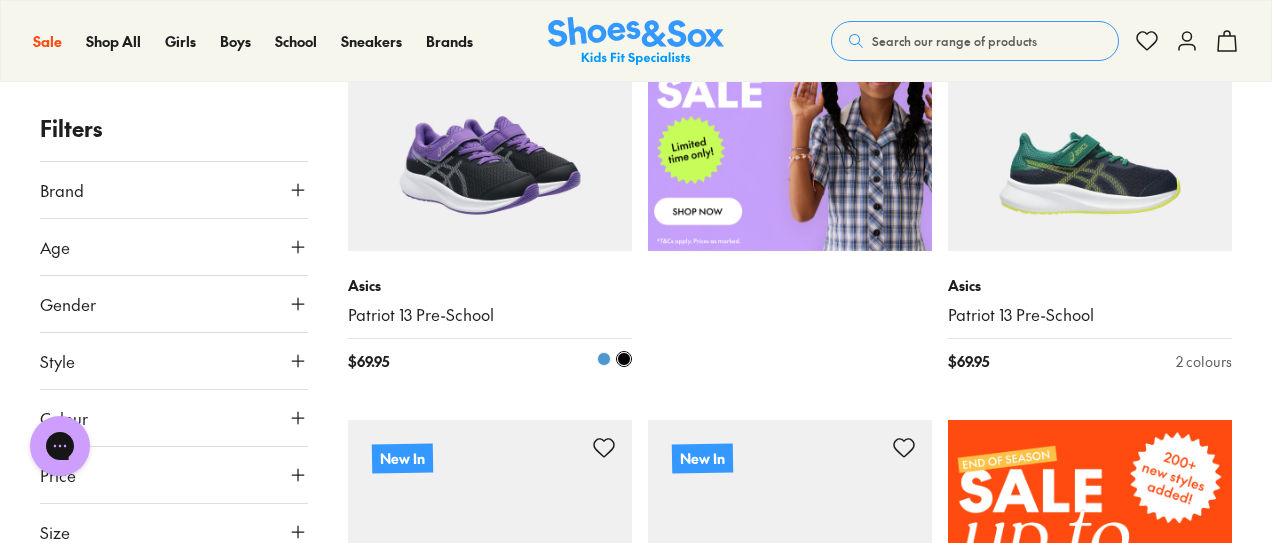 click at bounding box center (604, 359) 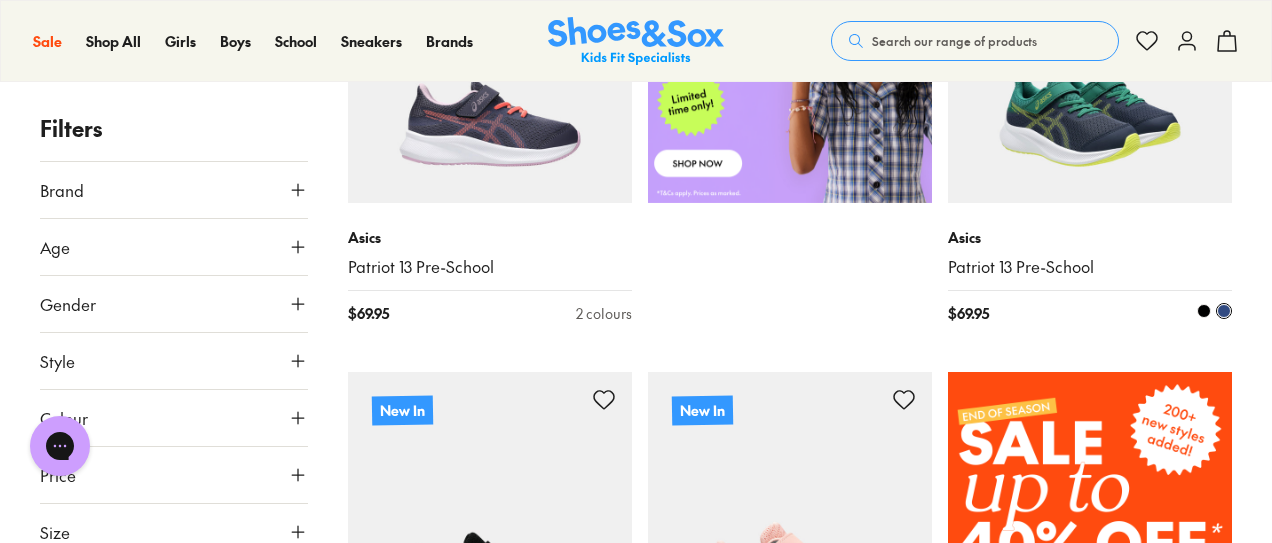 scroll, scrollTop: 973, scrollLeft: 0, axis: vertical 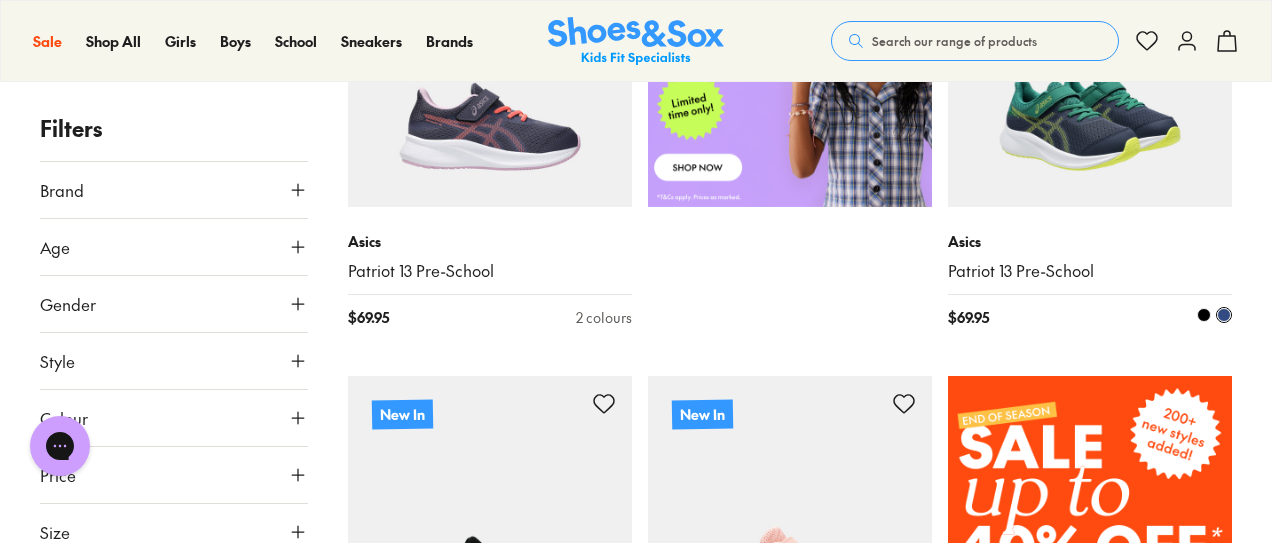 click at bounding box center [1204, 315] 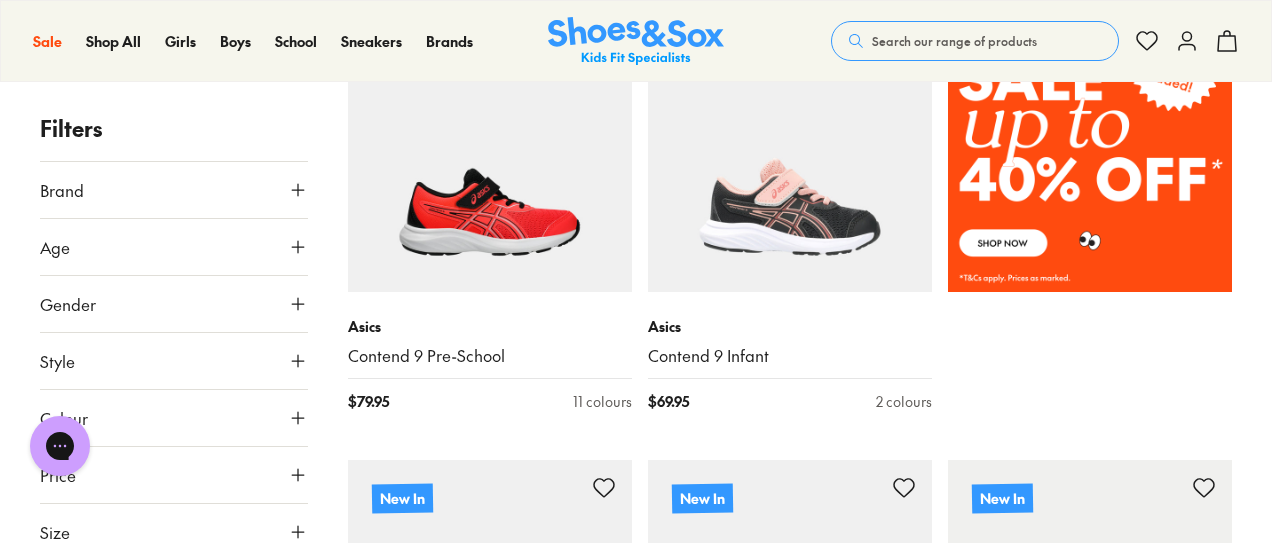 scroll, scrollTop: 1364, scrollLeft: 0, axis: vertical 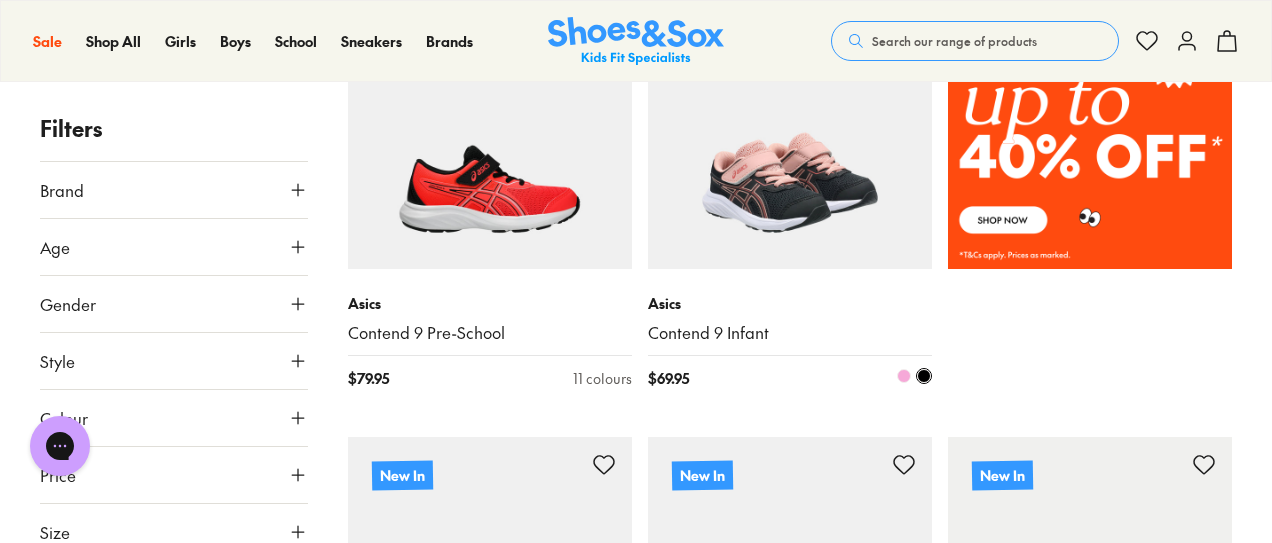 click at bounding box center [904, 376] 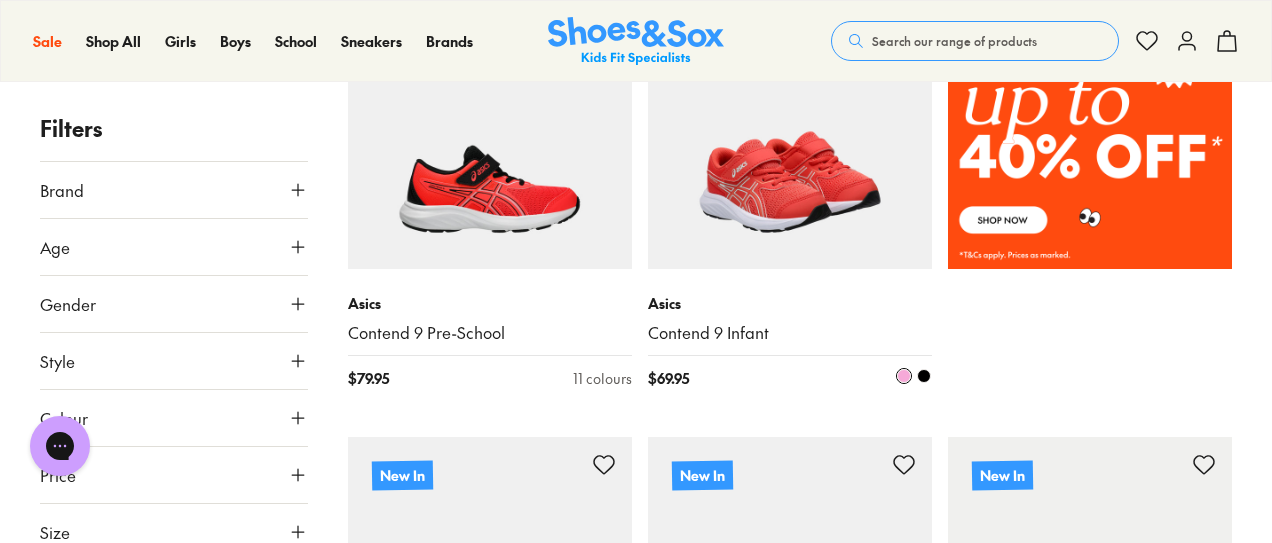 click at bounding box center (790, 127) 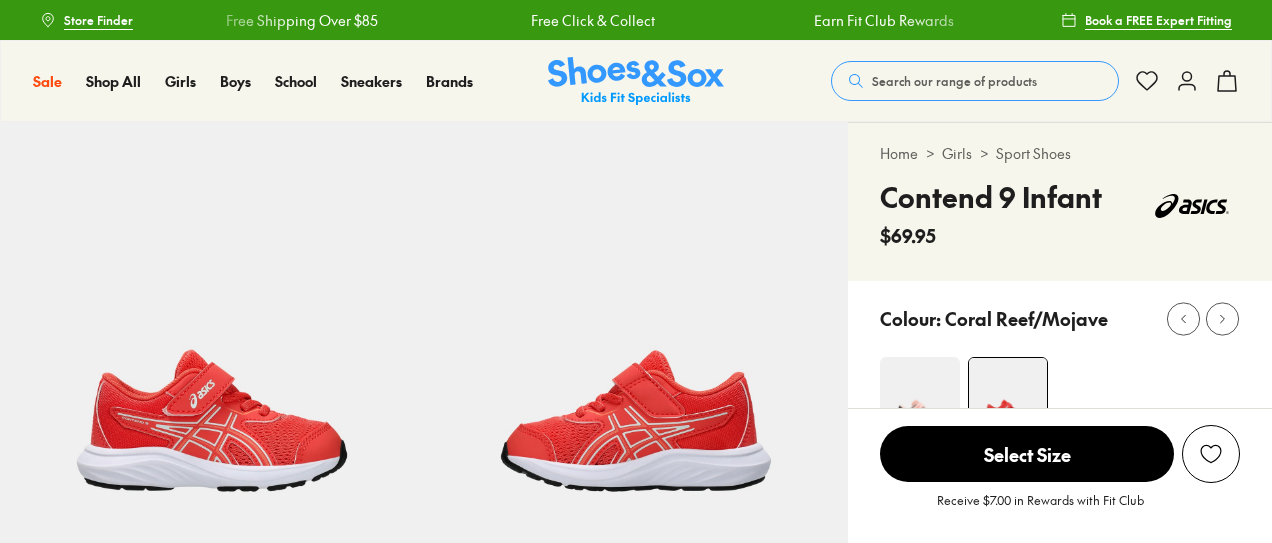 scroll, scrollTop: 0, scrollLeft: 0, axis: both 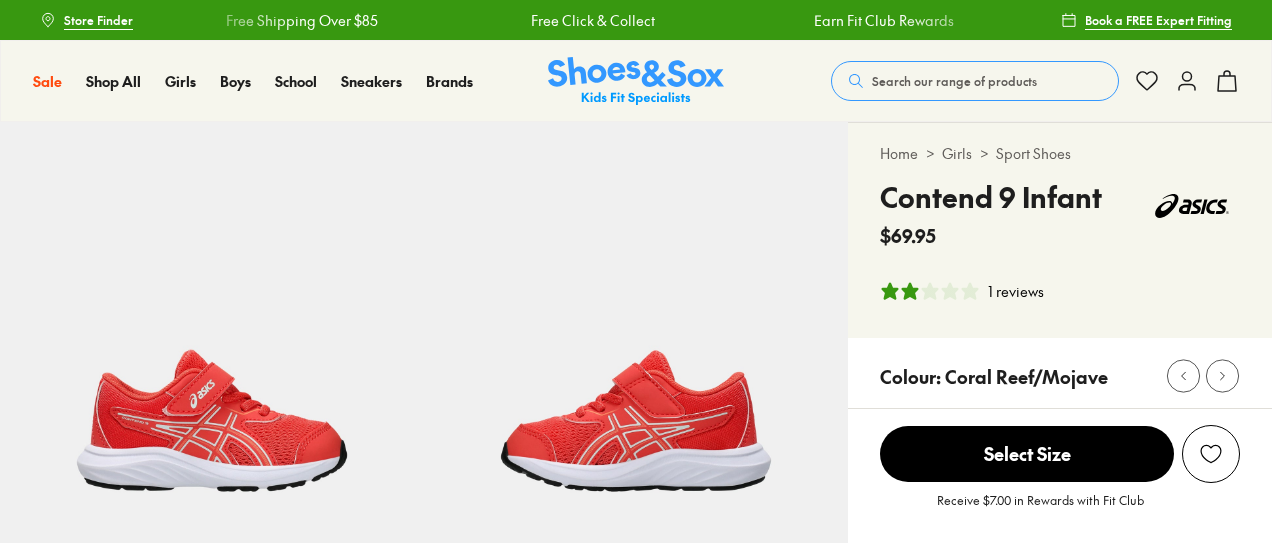 select on "*" 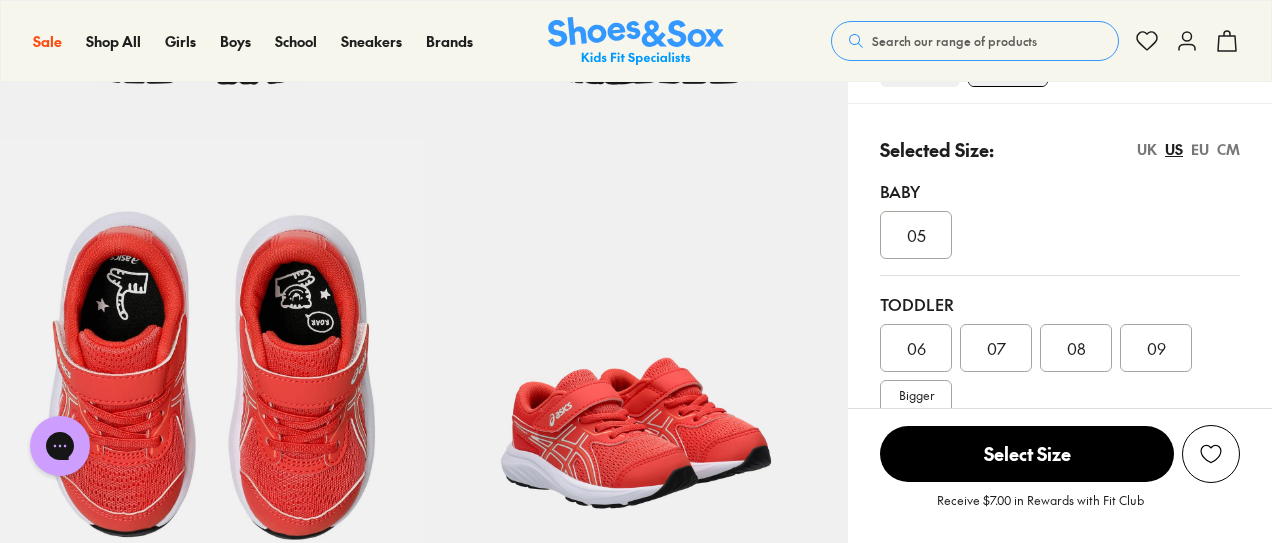 scroll, scrollTop: 504, scrollLeft: 0, axis: vertical 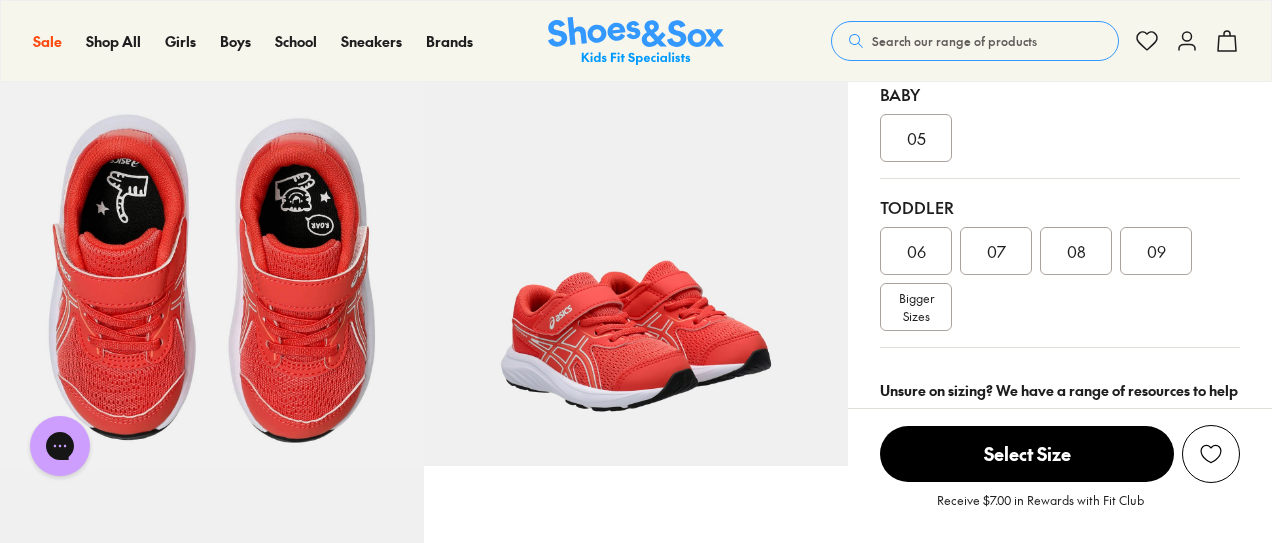 click on "09" at bounding box center (1156, 251) 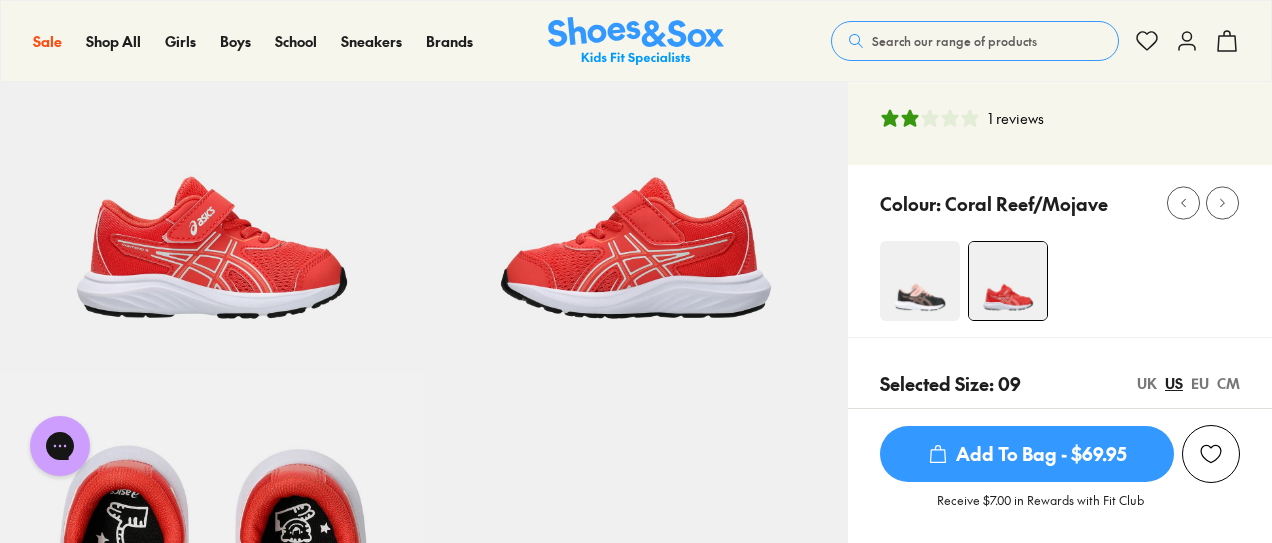 scroll, scrollTop: 0, scrollLeft: 0, axis: both 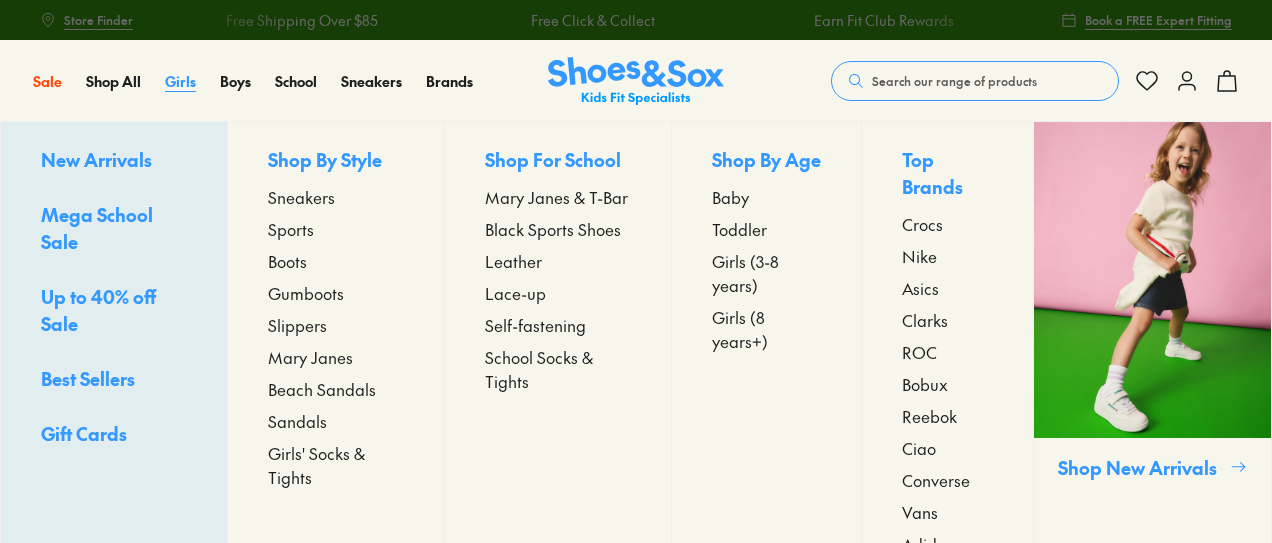 click on "Girls" at bounding box center [180, 81] 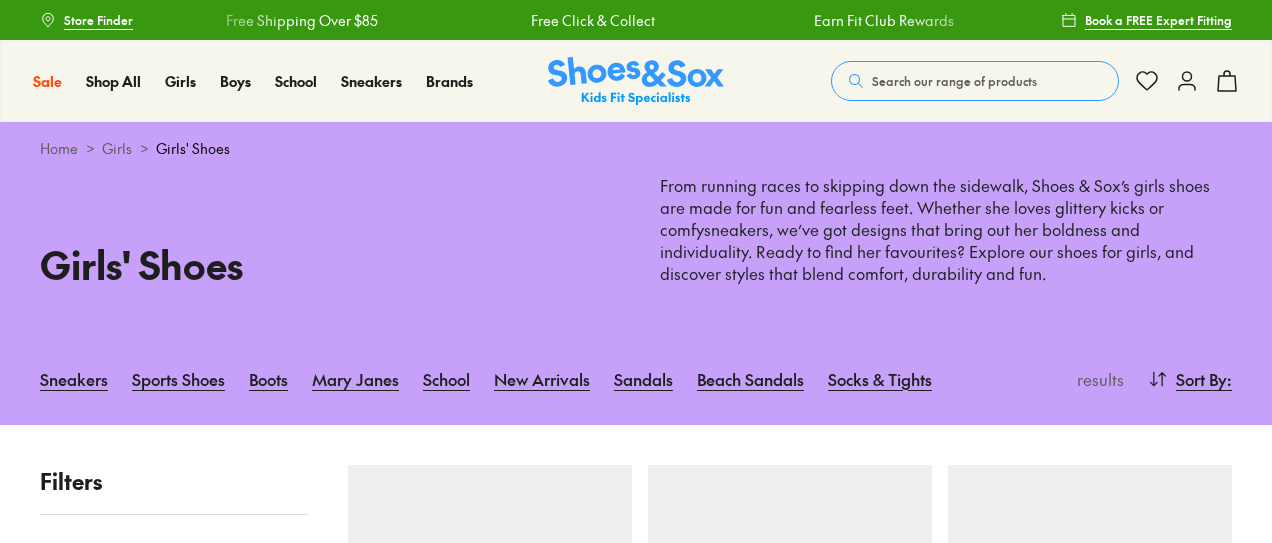 scroll, scrollTop: 0, scrollLeft: 0, axis: both 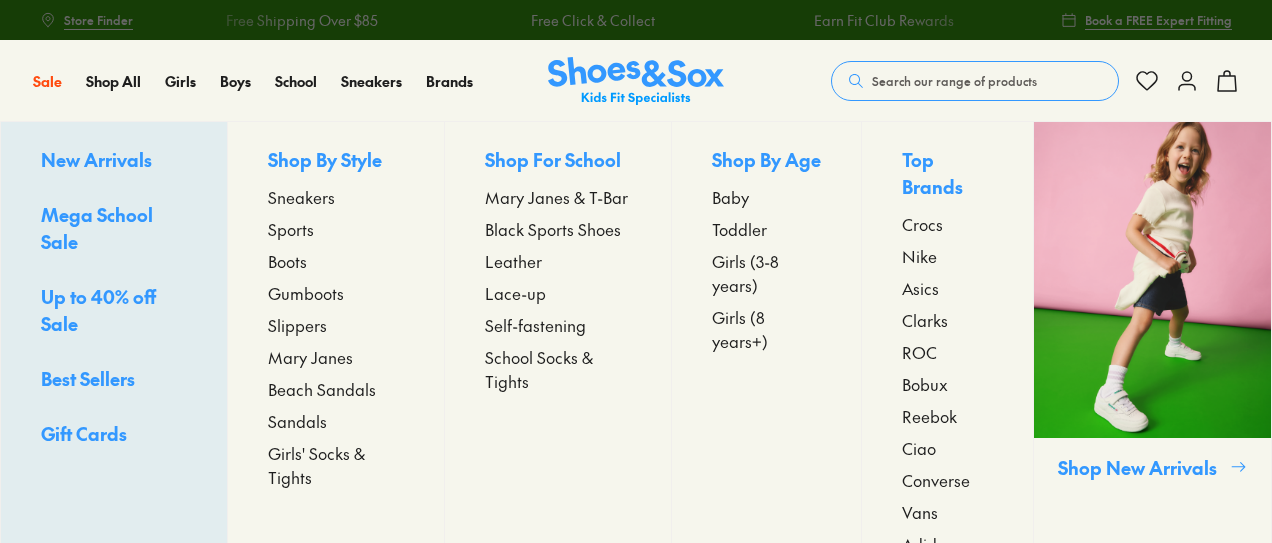 click on "Sneakers" at bounding box center (301, 197) 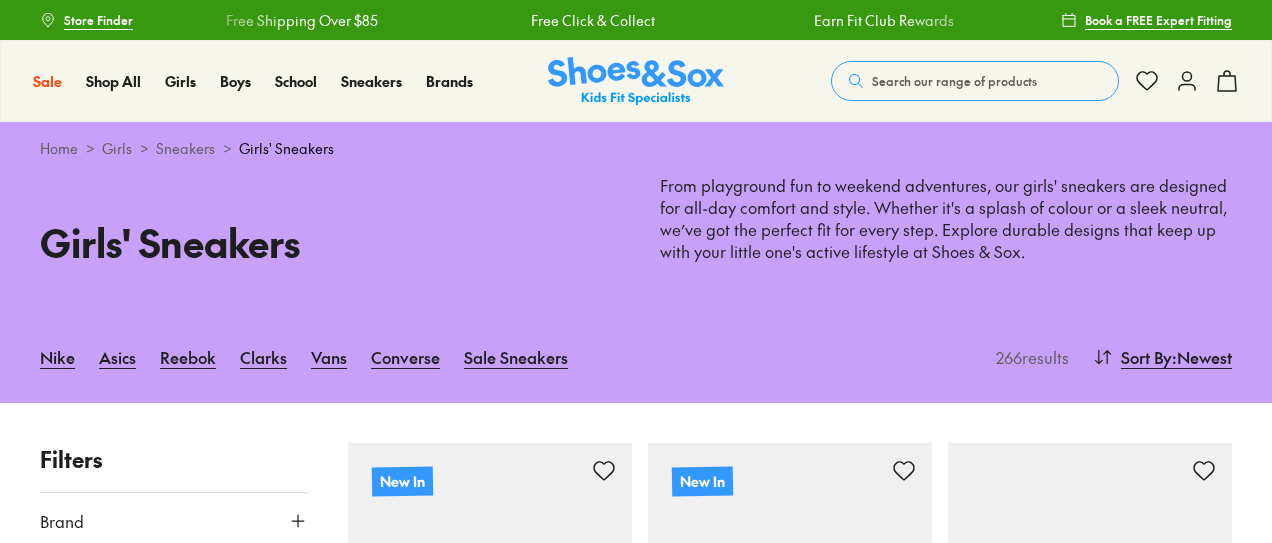 scroll, scrollTop: 0, scrollLeft: 0, axis: both 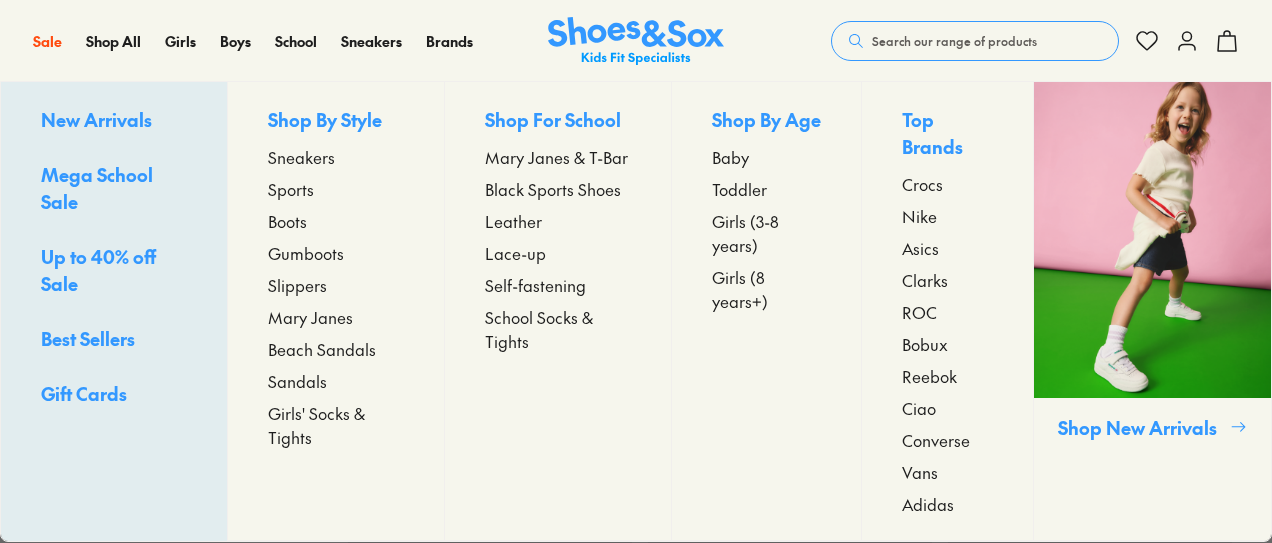 click on "Sports" at bounding box center (291, 189) 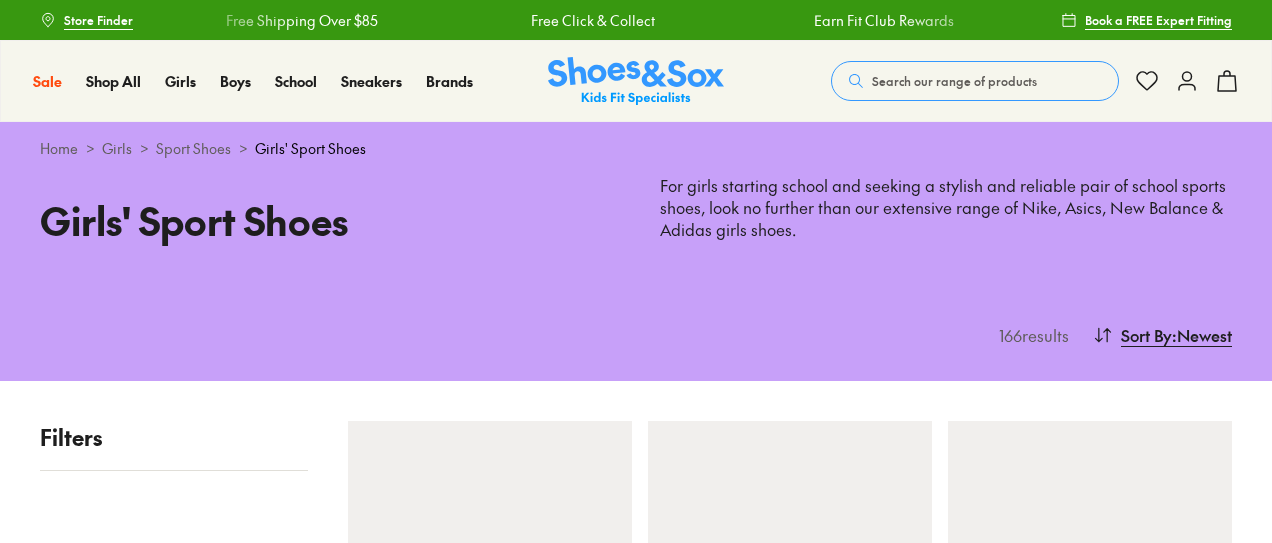 scroll, scrollTop: 0, scrollLeft: 0, axis: both 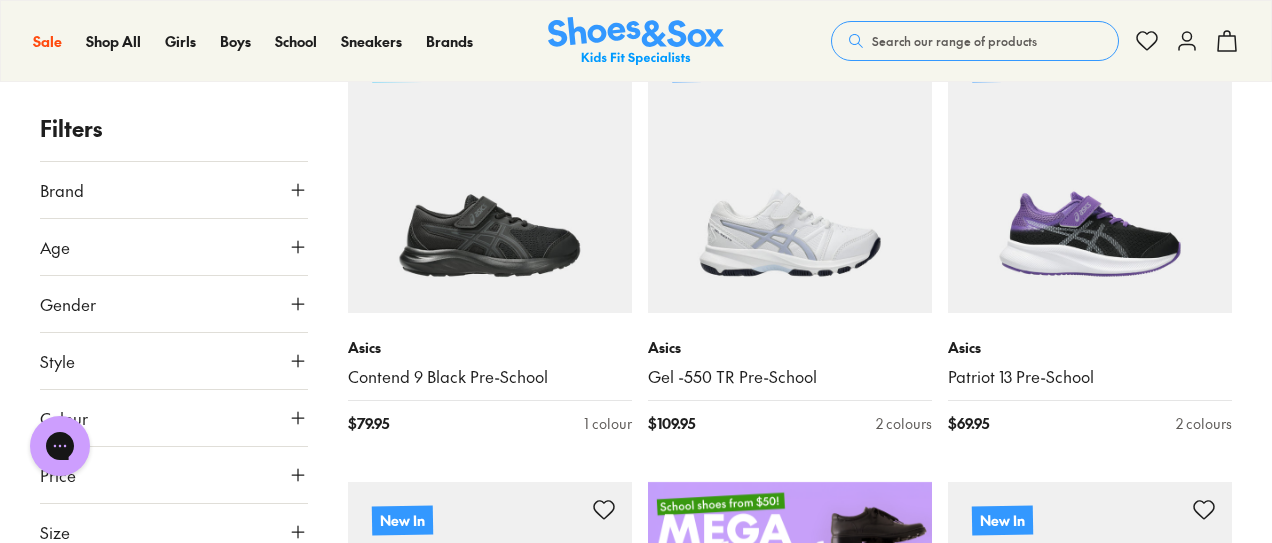 click 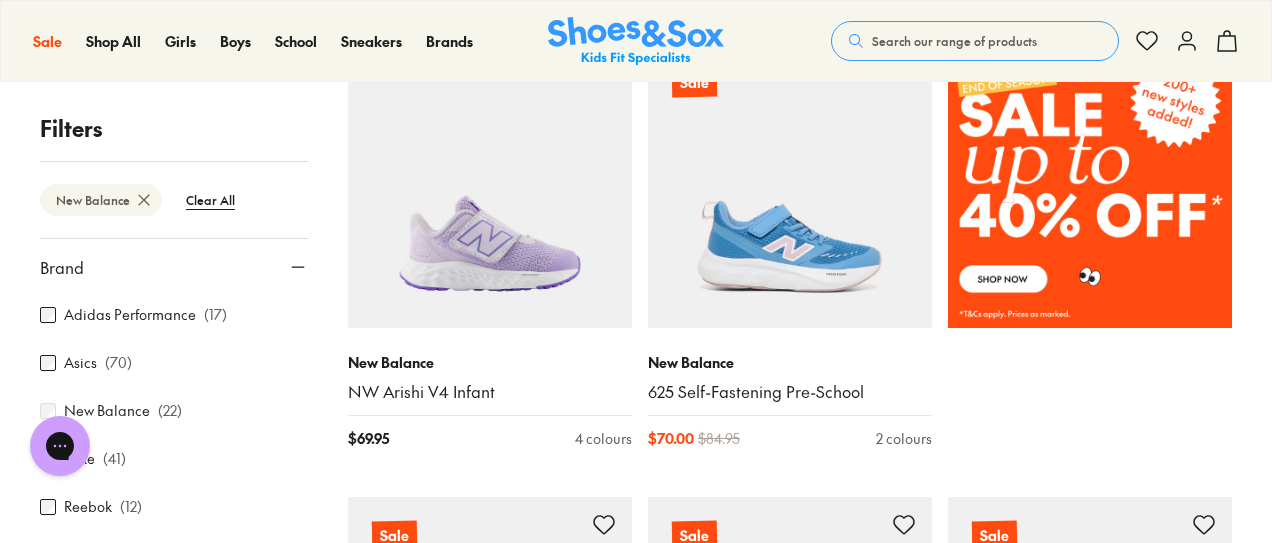 scroll, scrollTop: 1284, scrollLeft: 0, axis: vertical 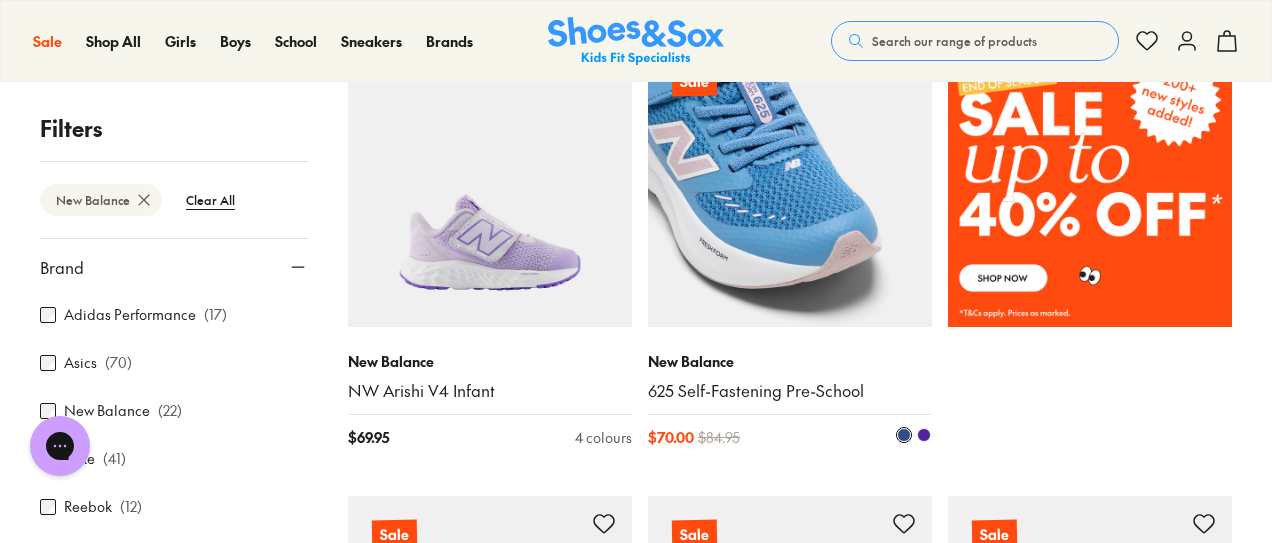 click at bounding box center (924, 435) 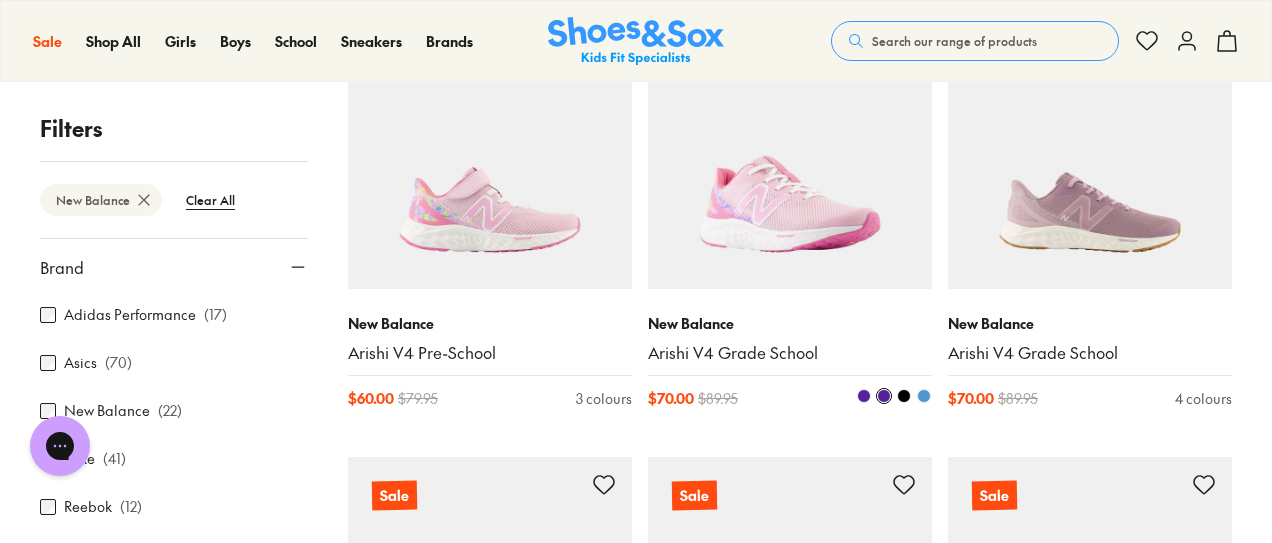scroll, scrollTop: 1776, scrollLeft: 0, axis: vertical 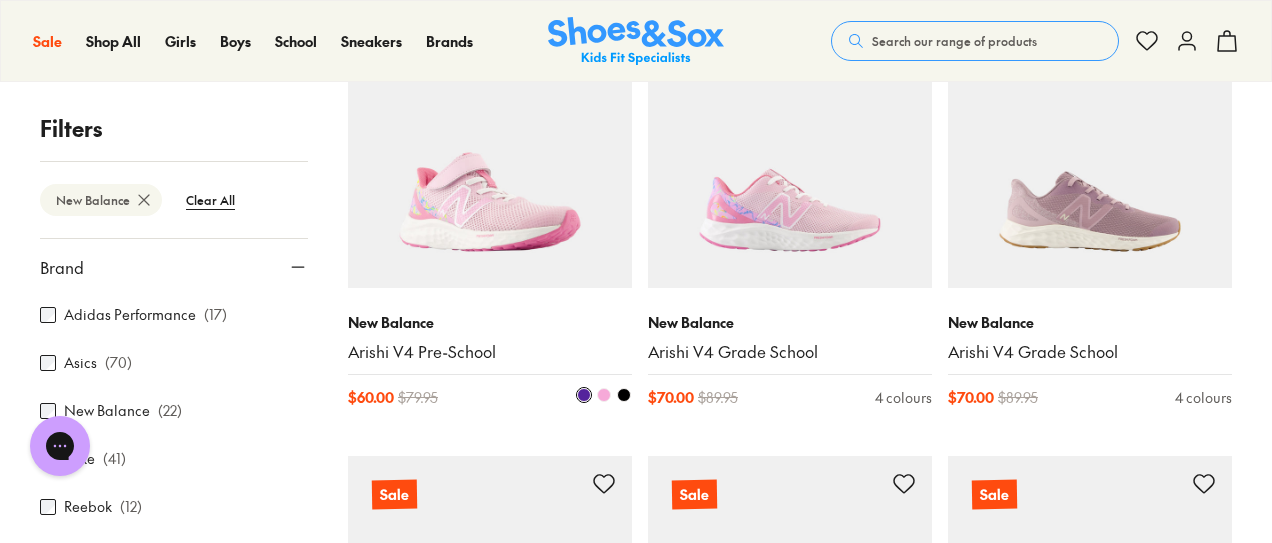 click at bounding box center [584, 395] 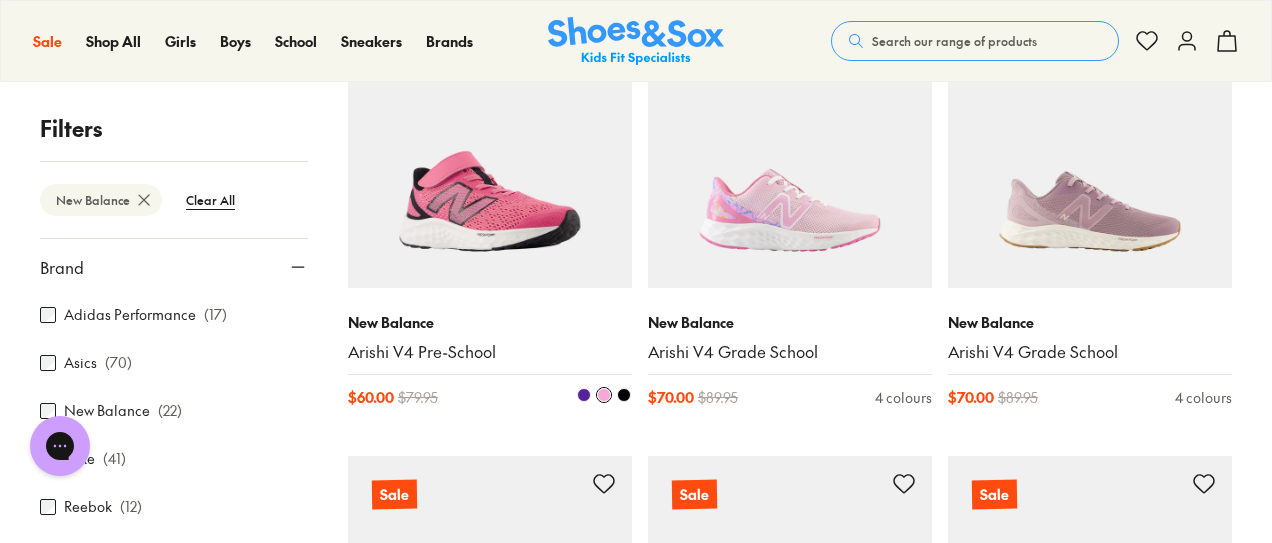 click at bounding box center (624, 395) 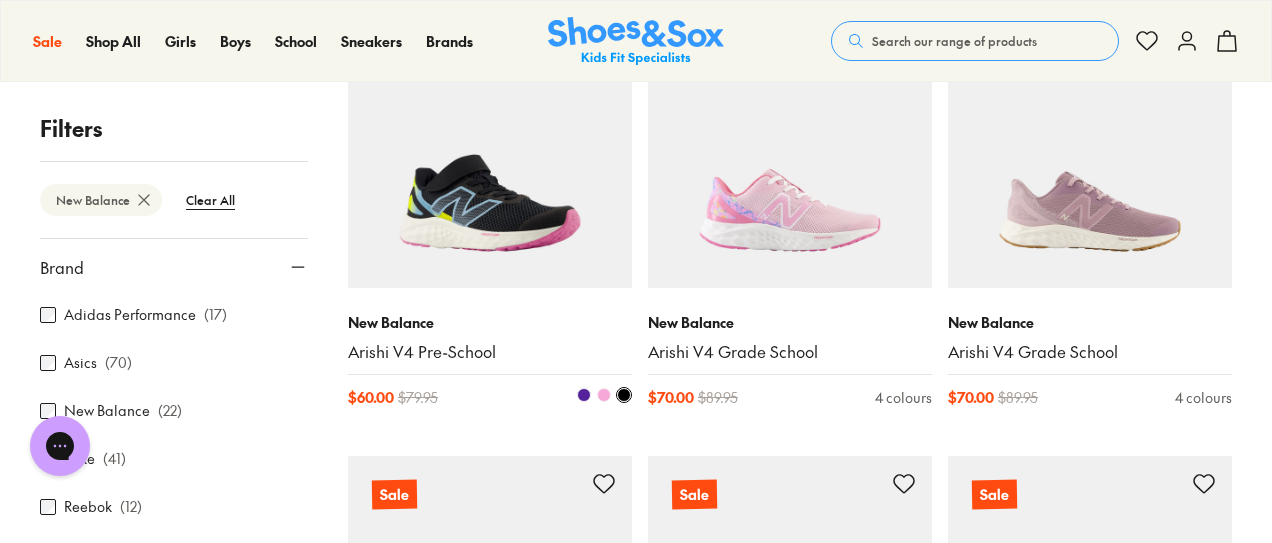 click at bounding box center [584, 395] 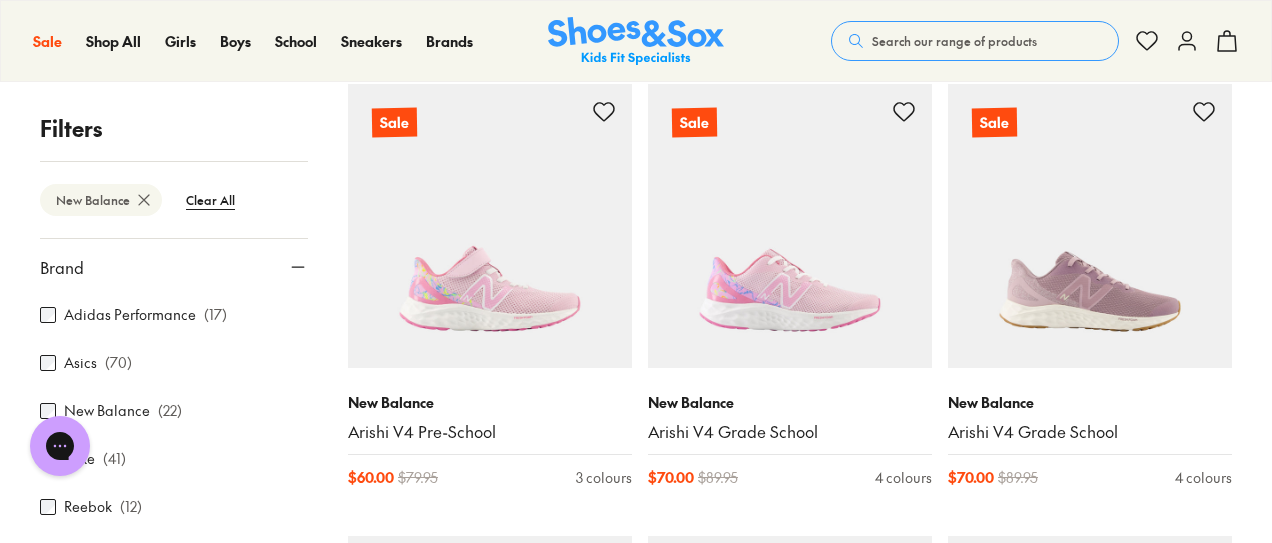 scroll, scrollTop: 1691, scrollLeft: 0, axis: vertical 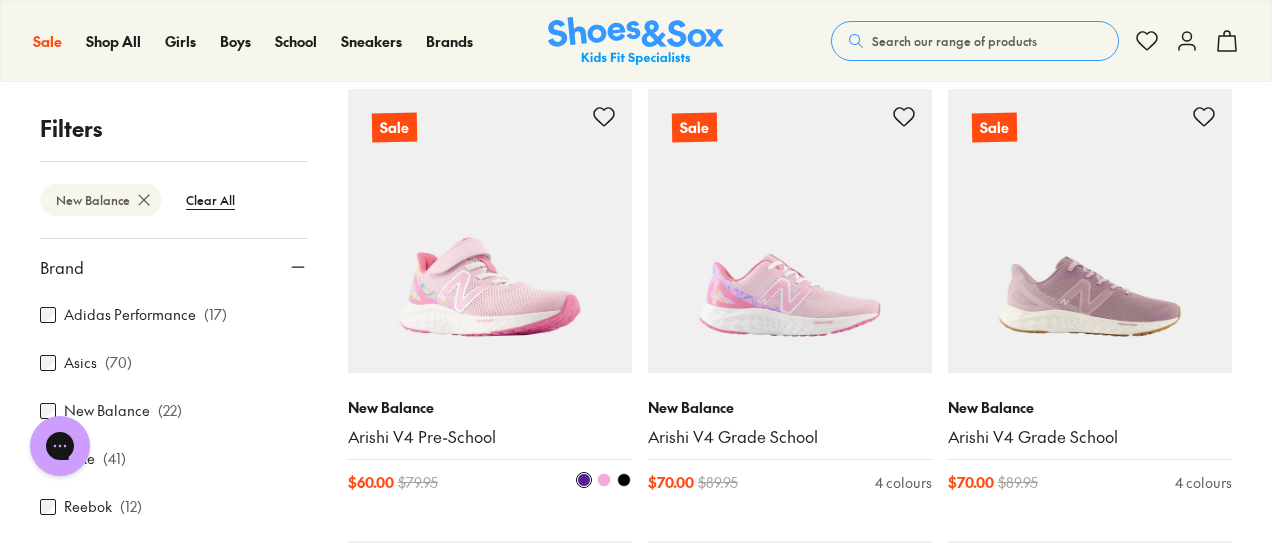 click at bounding box center [604, 480] 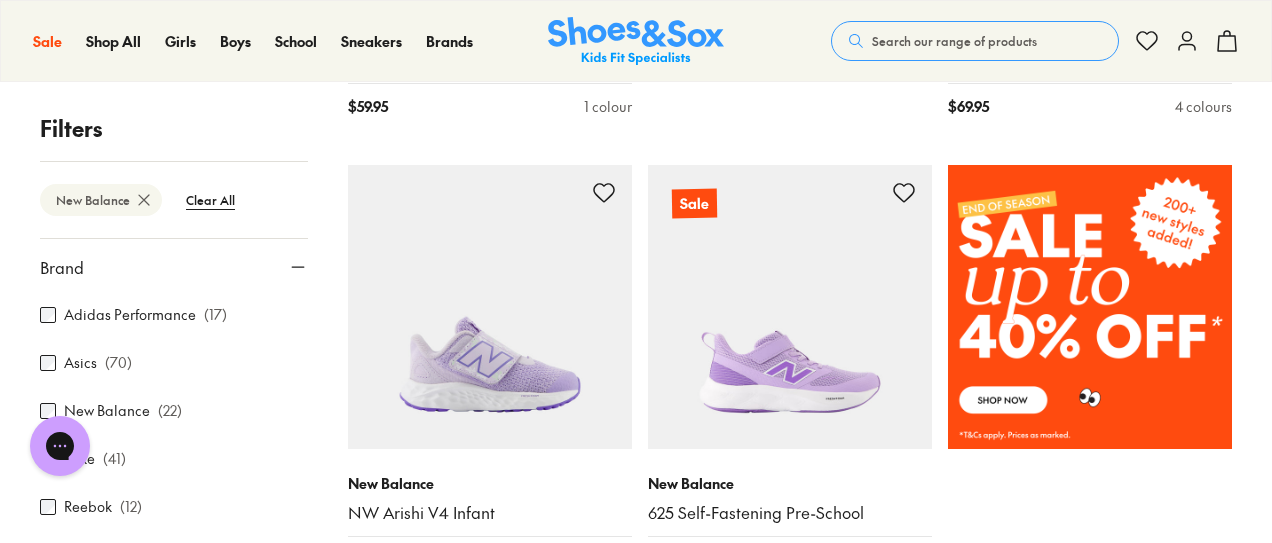 scroll, scrollTop: 1247, scrollLeft: 0, axis: vertical 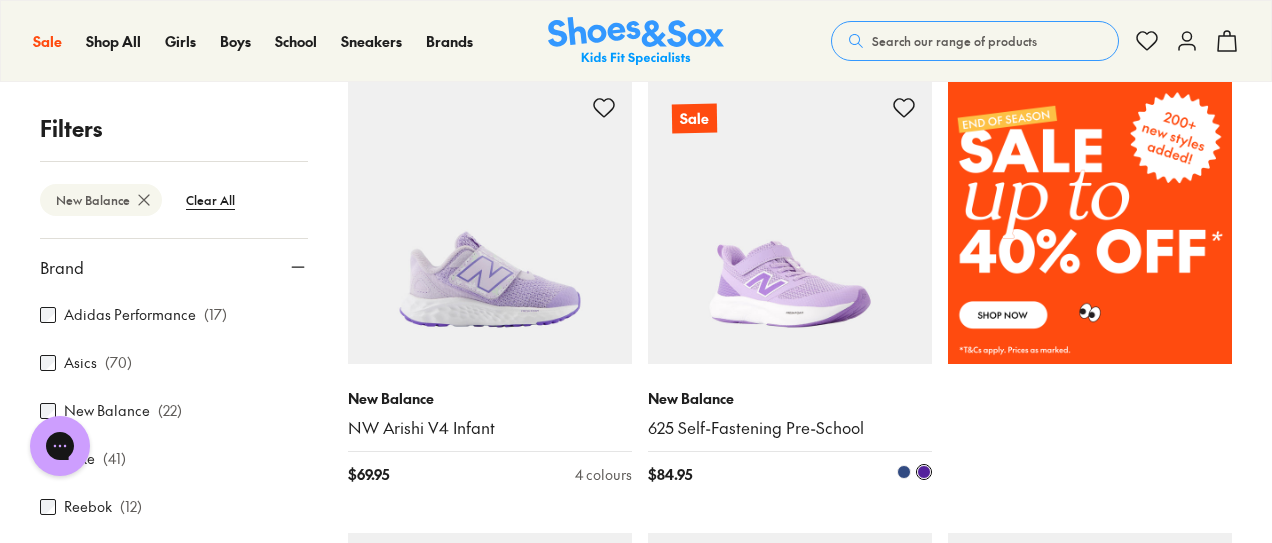 click at bounding box center (790, 222) 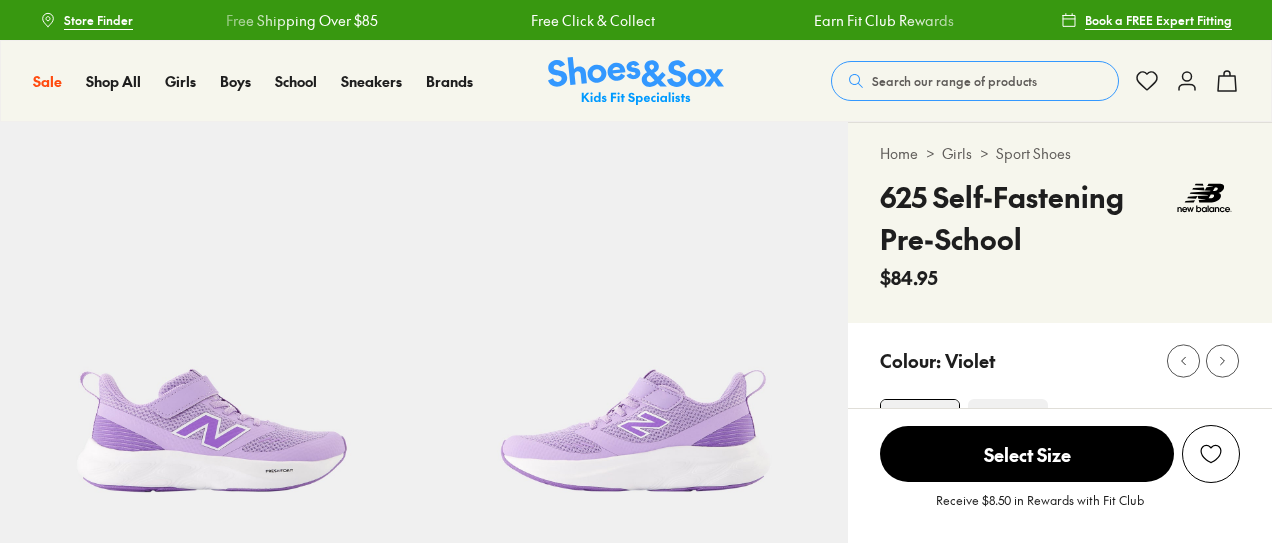 scroll, scrollTop: 0, scrollLeft: 0, axis: both 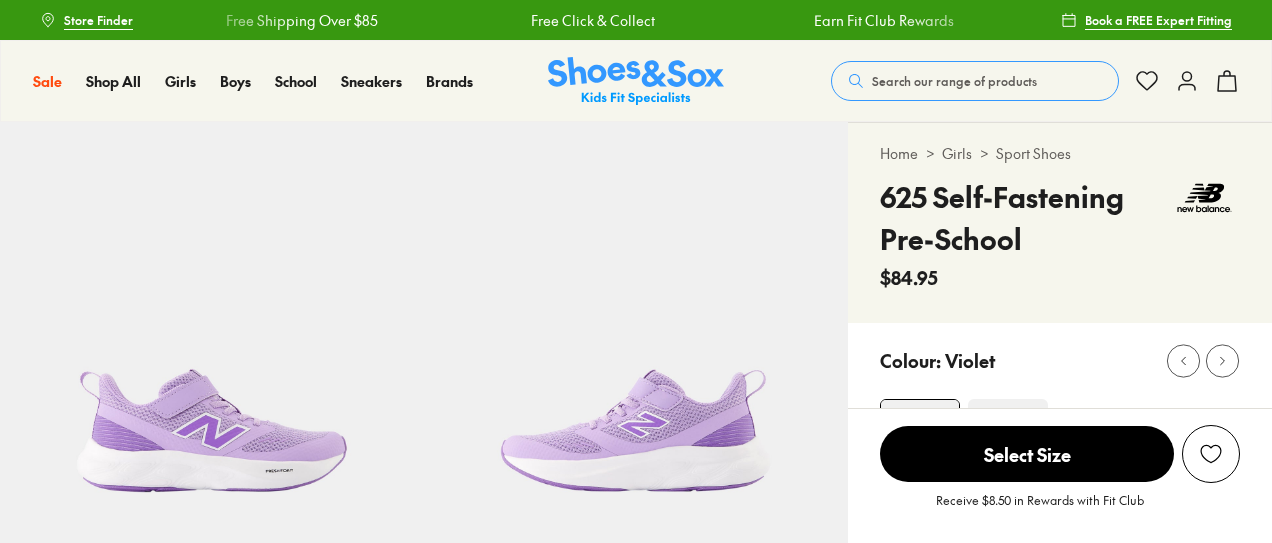 select on "*" 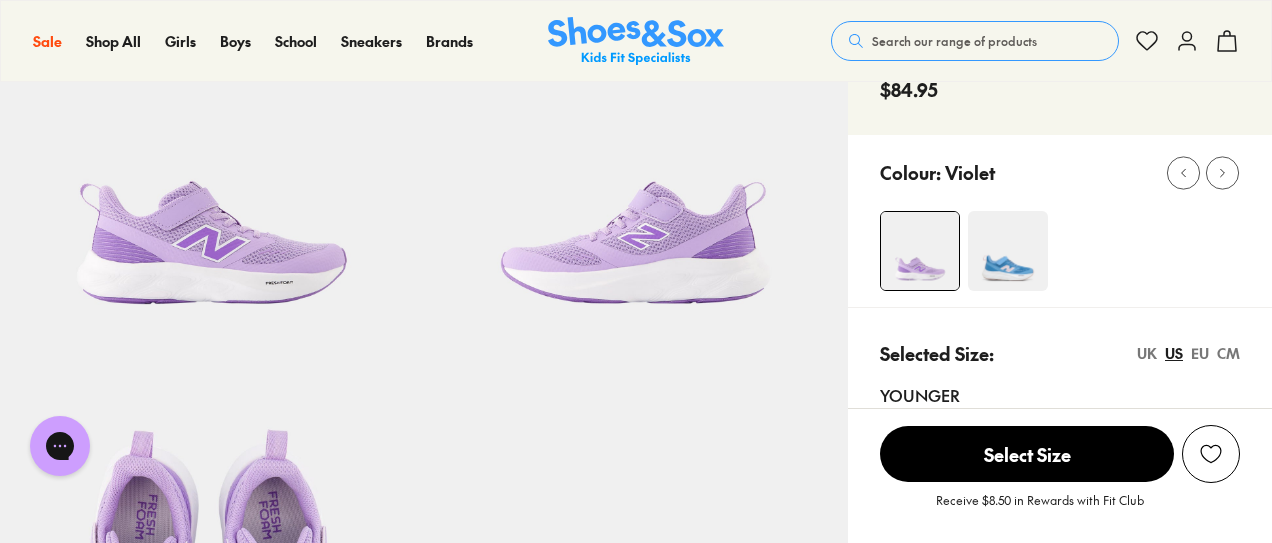 scroll, scrollTop: 190, scrollLeft: 0, axis: vertical 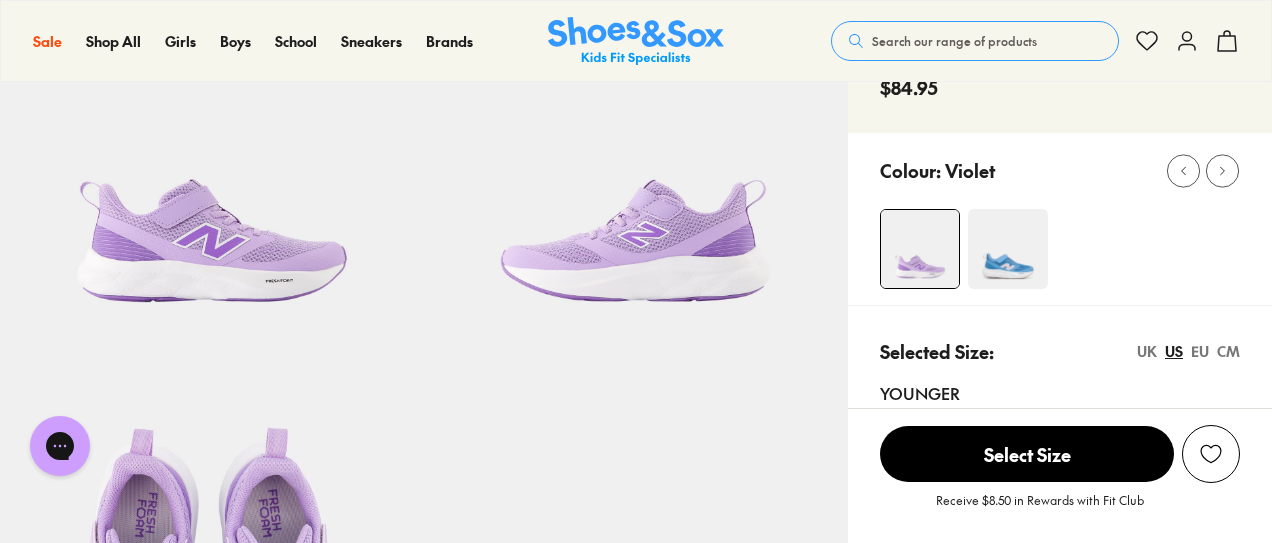 click at bounding box center [1008, 249] 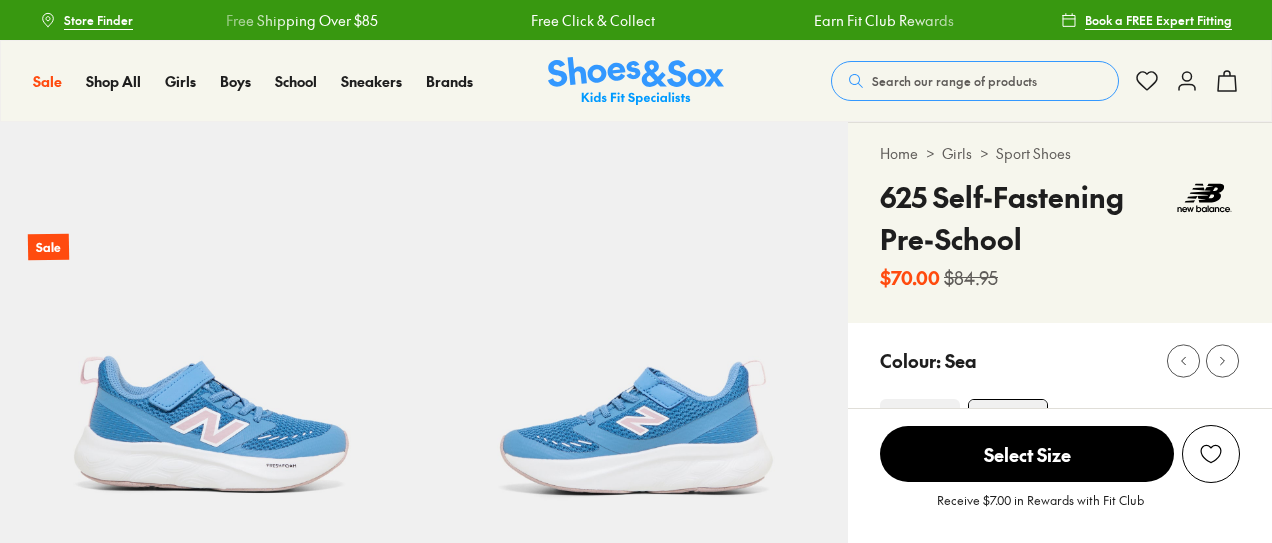 scroll, scrollTop: 0, scrollLeft: 0, axis: both 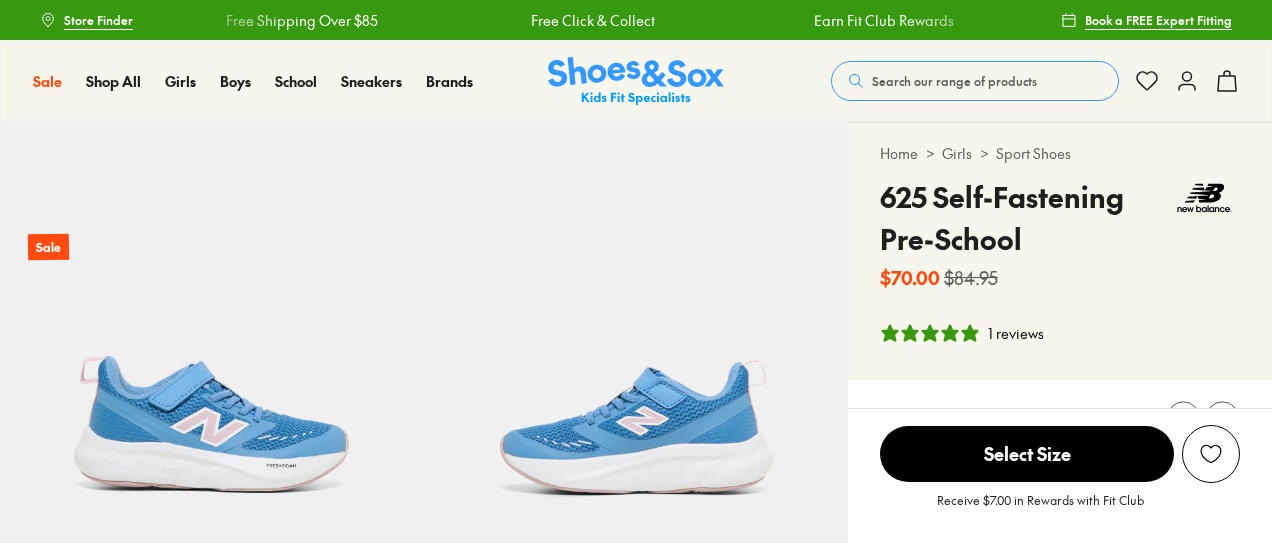 select on "*" 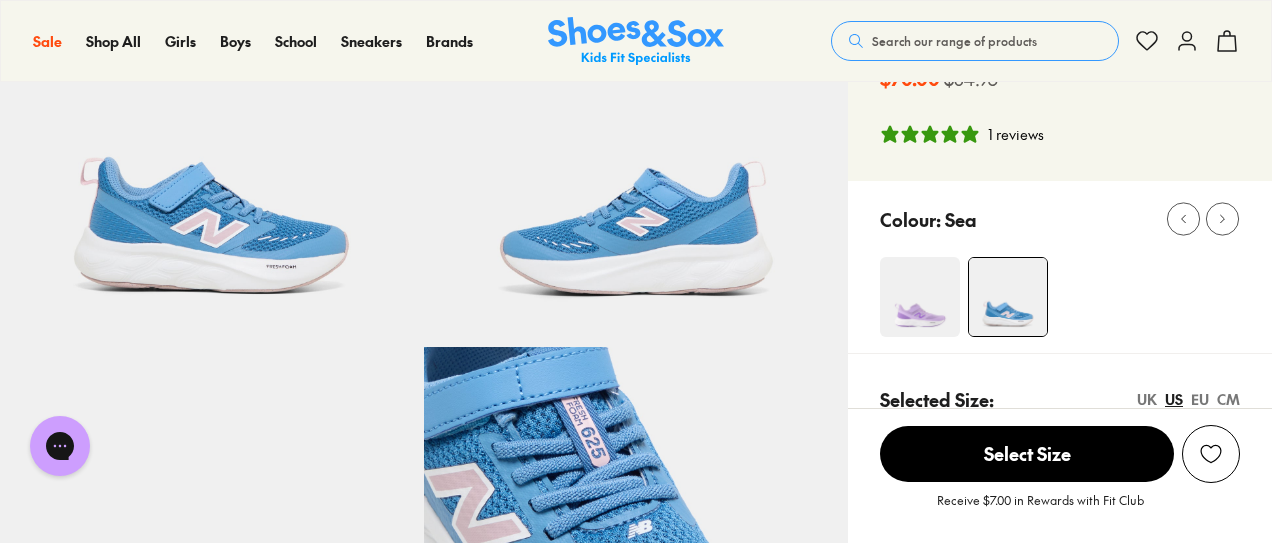 scroll, scrollTop: 198, scrollLeft: 0, axis: vertical 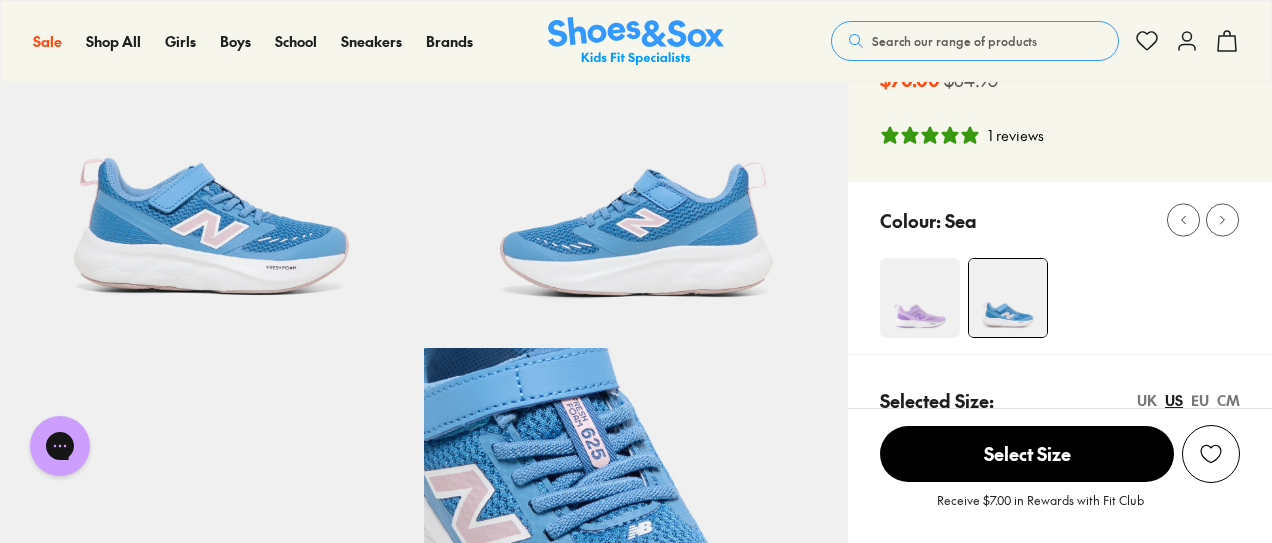 click at bounding box center [920, 298] 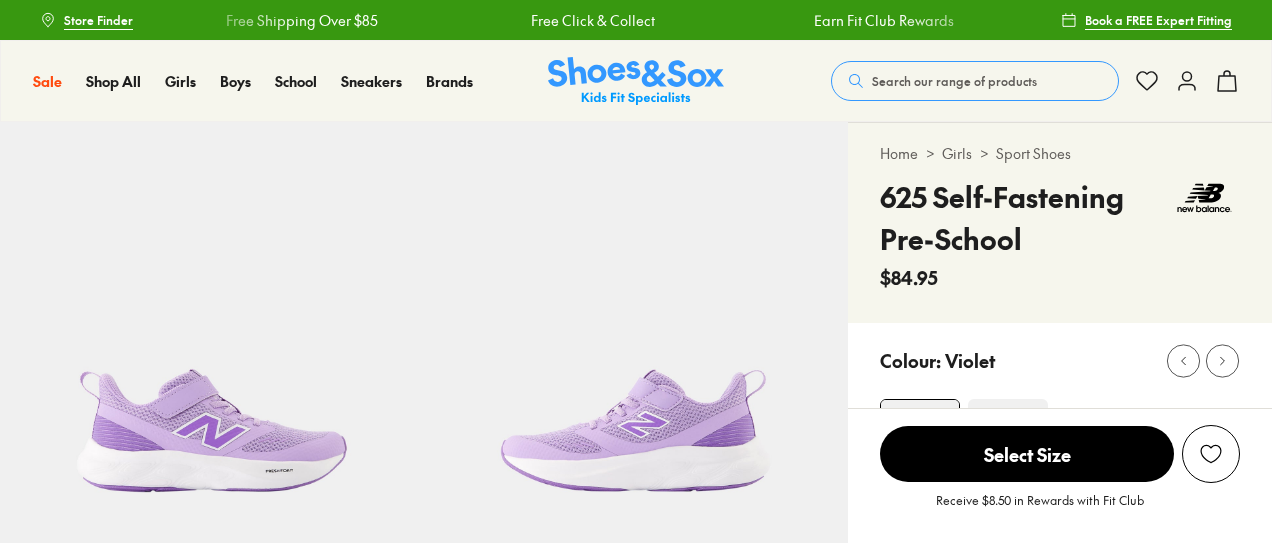 scroll, scrollTop: 0, scrollLeft: 0, axis: both 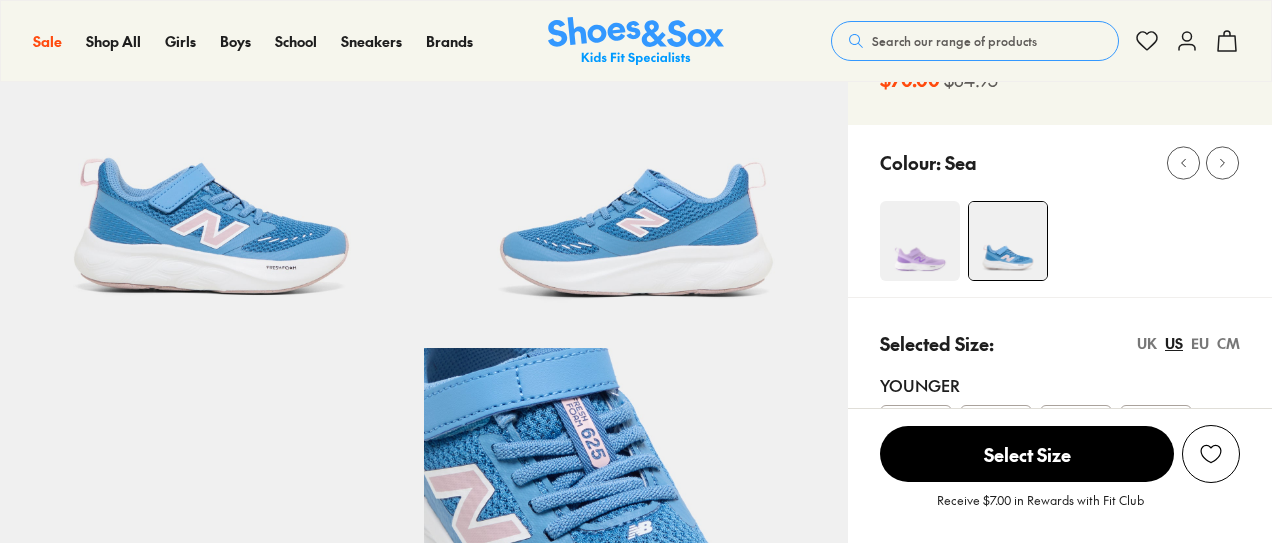 select on "*" 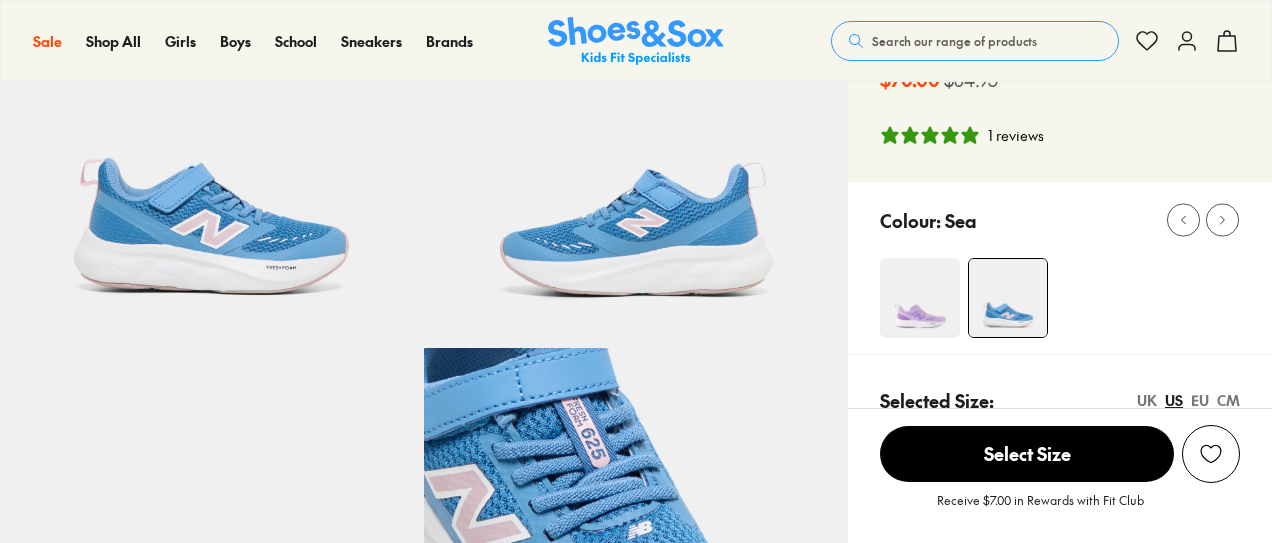 scroll, scrollTop: 198, scrollLeft: 0, axis: vertical 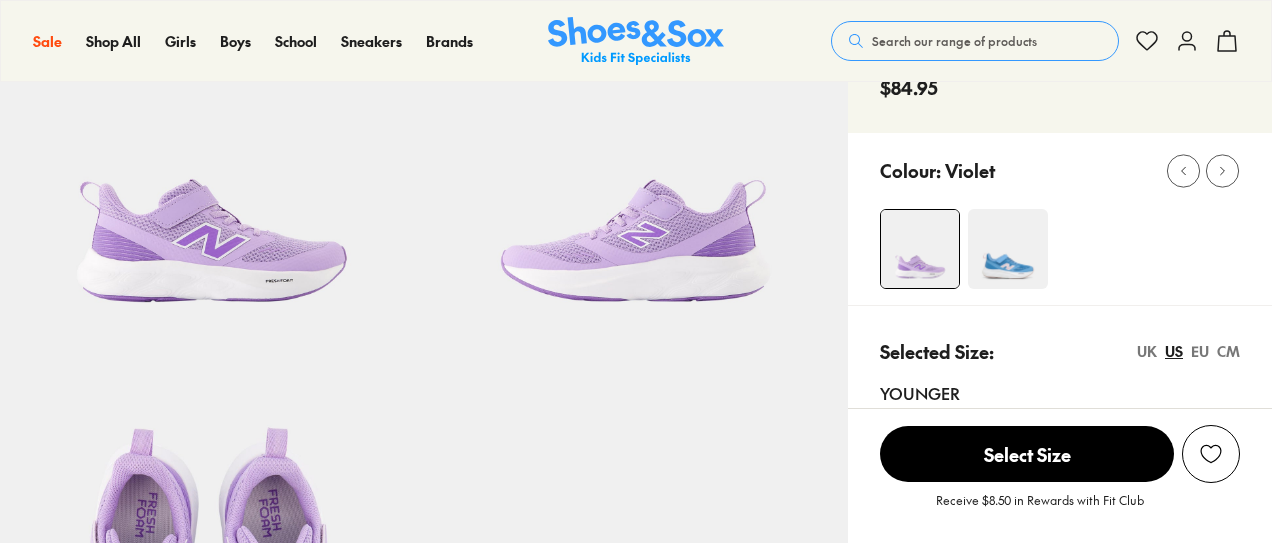 select on "*" 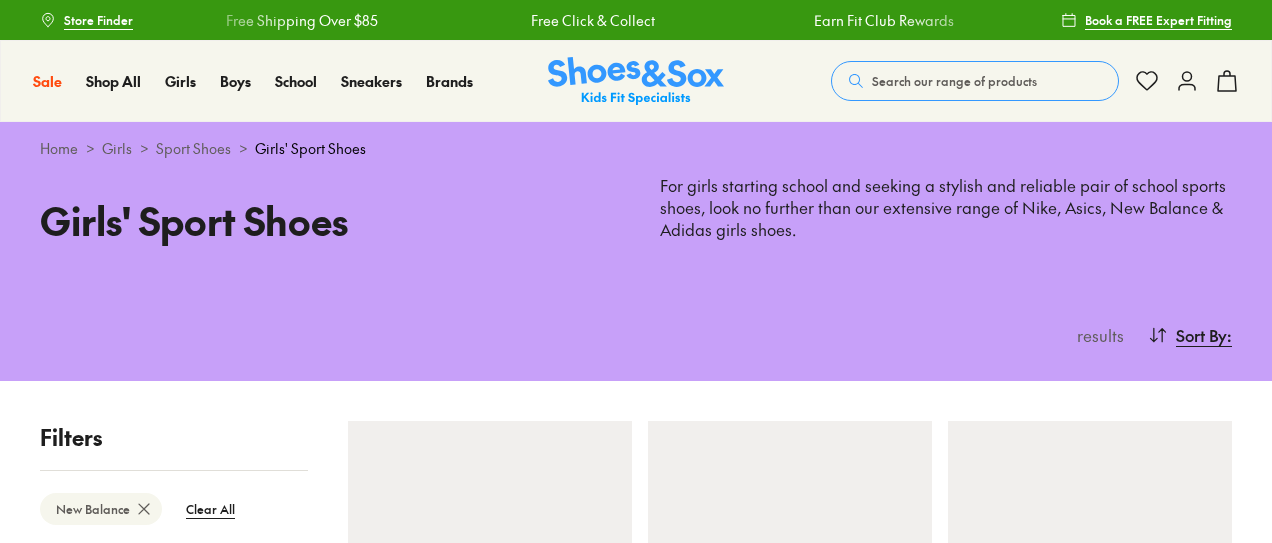 scroll, scrollTop: 0, scrollLeft: 0, axis: both 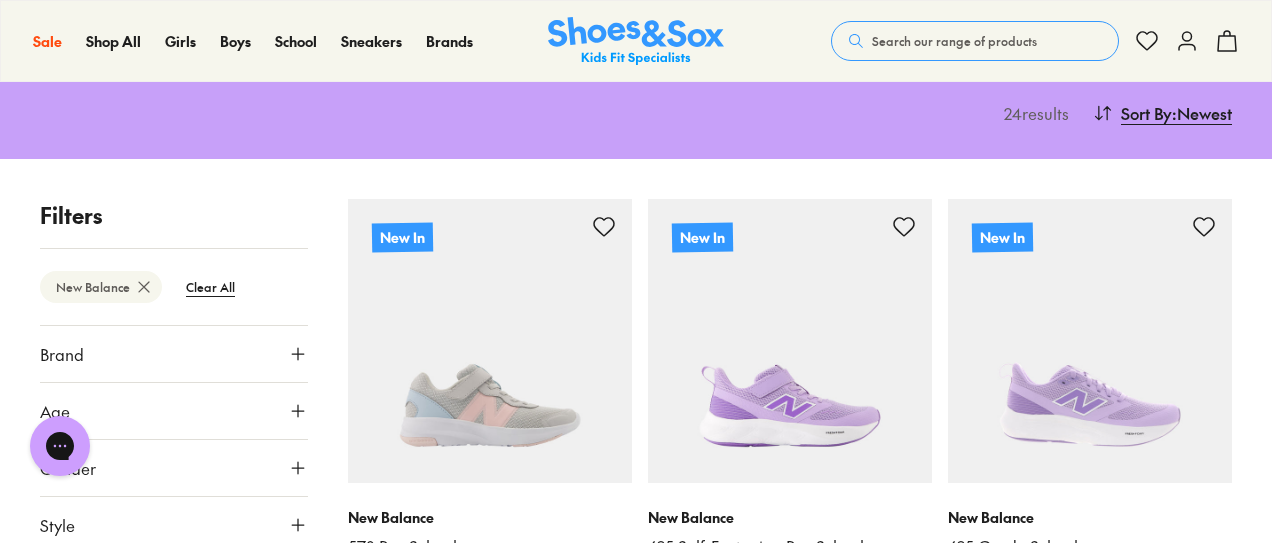 click 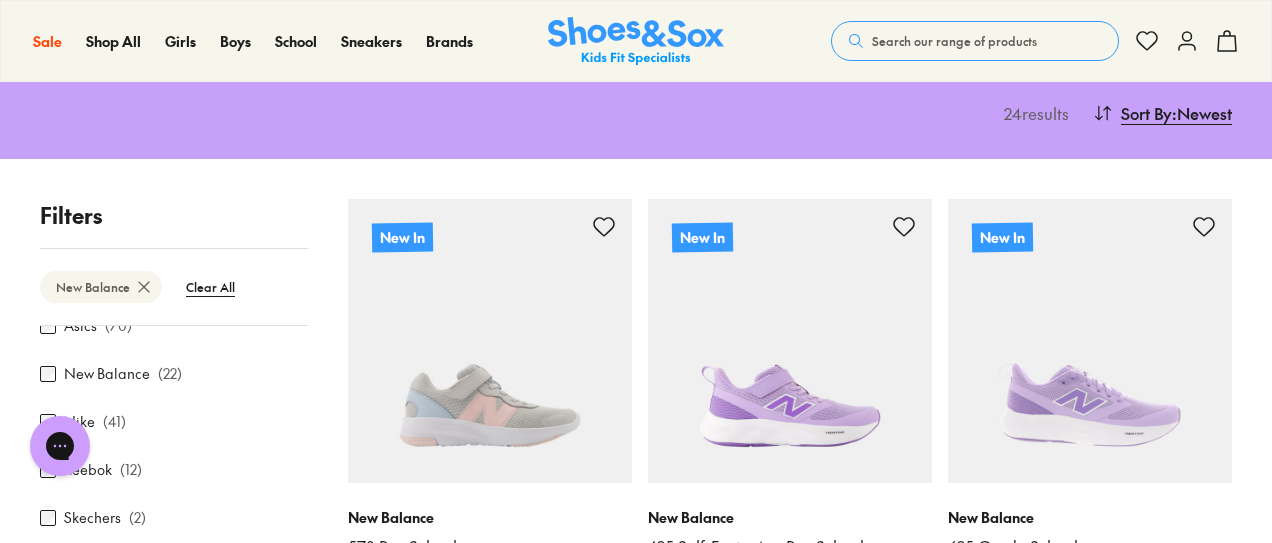 scroll, scrollTop: 172, scrollLeft: 0, axis: vertical 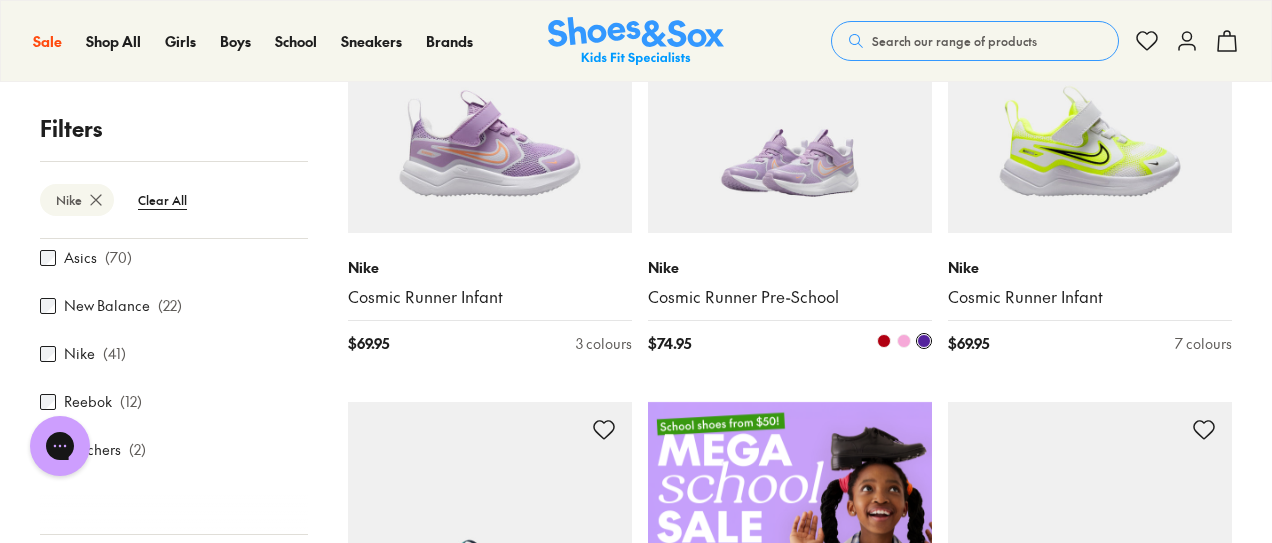 click at bounding box center [904, 341] 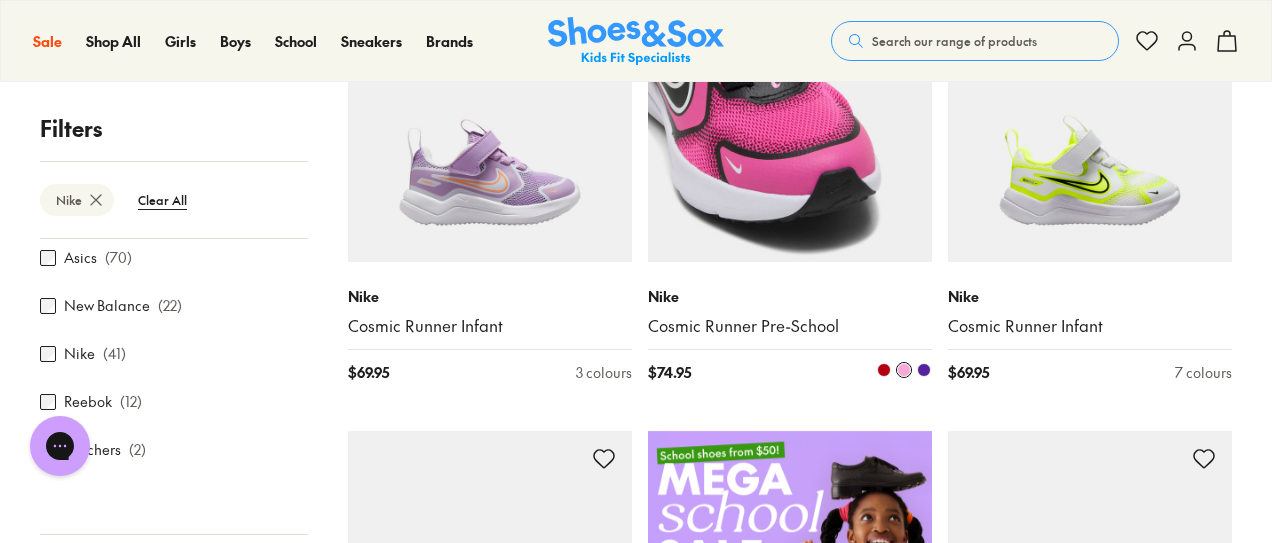 scroll, scrollTop: 444, scrollLeft: 0, axis: vertical 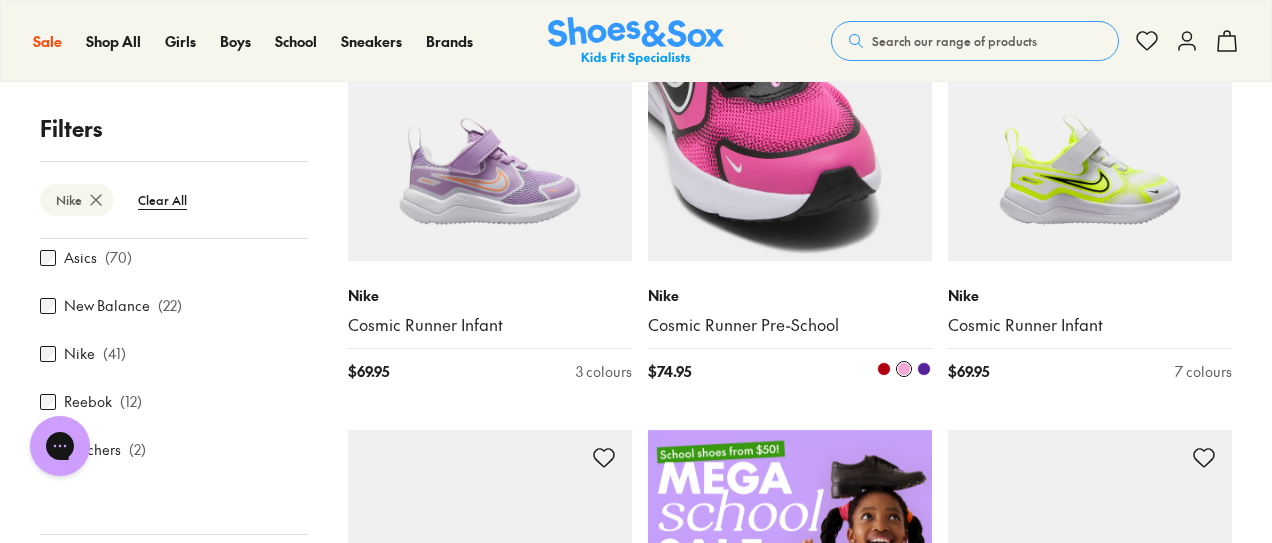 click at bounding box center (884, 369) 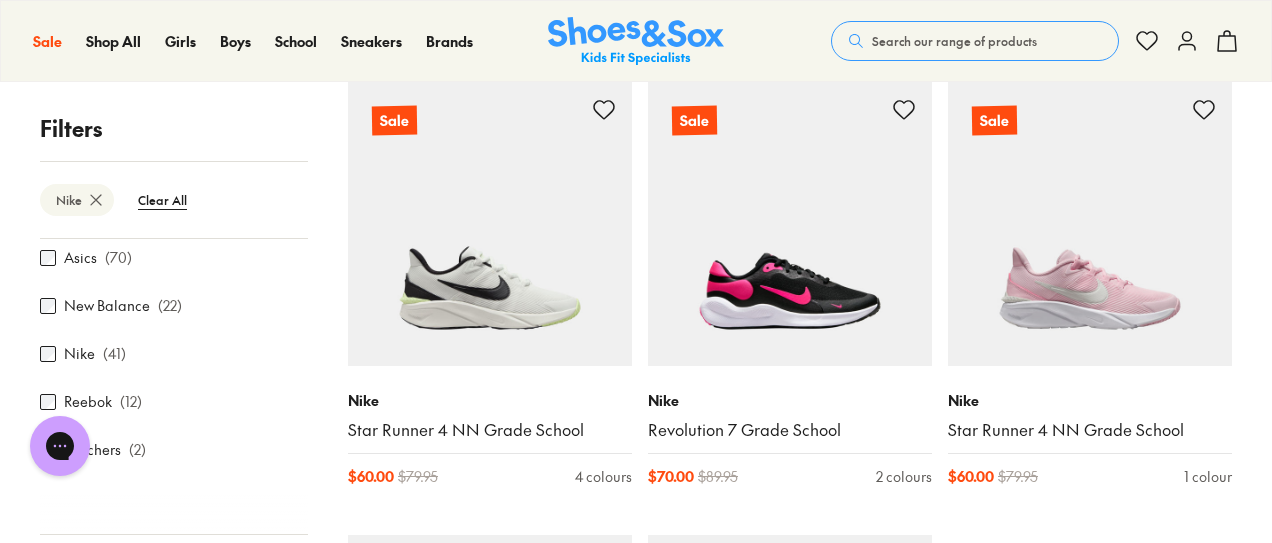 scroll, scrollTop: 4417, scrollLeft: 0, axis: vertical 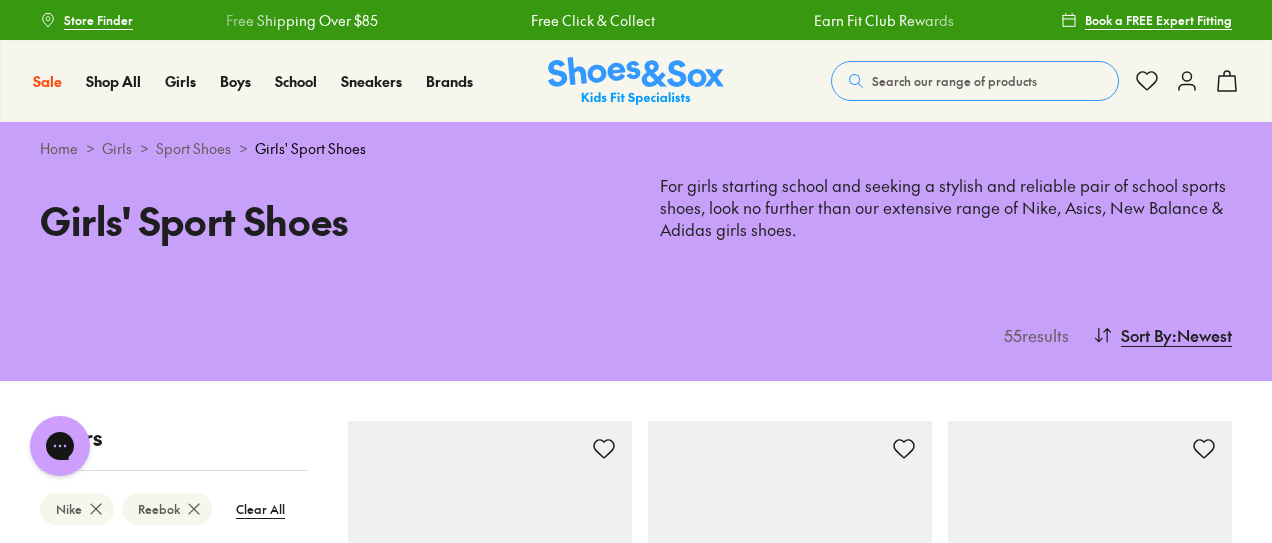 click 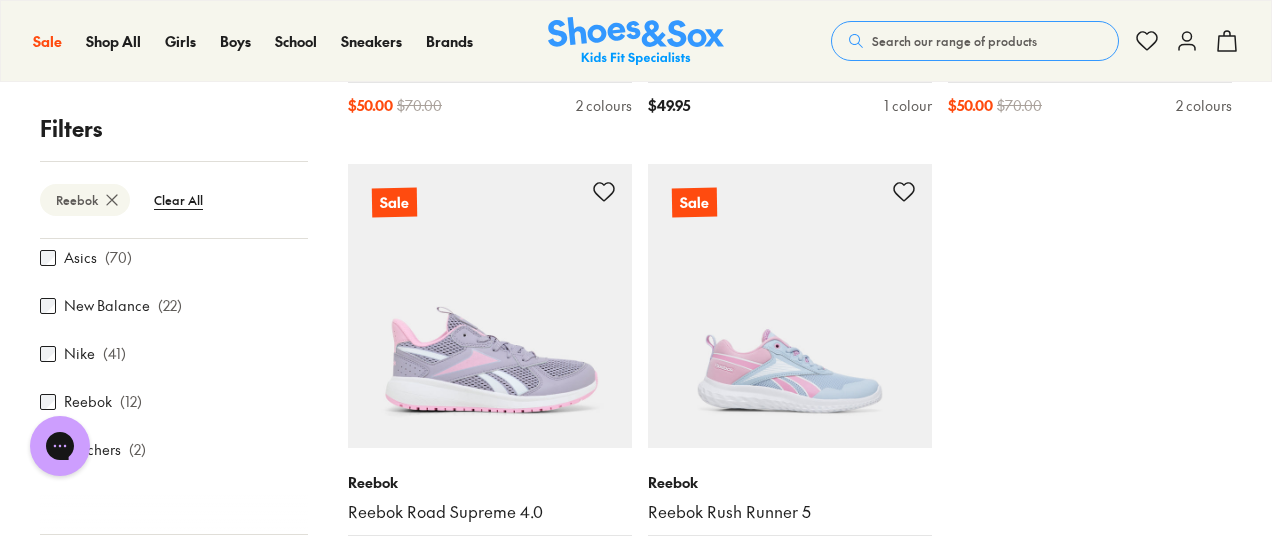 scroll, scrollTop: 2070, scrollLeft: 0, axis: vertical 